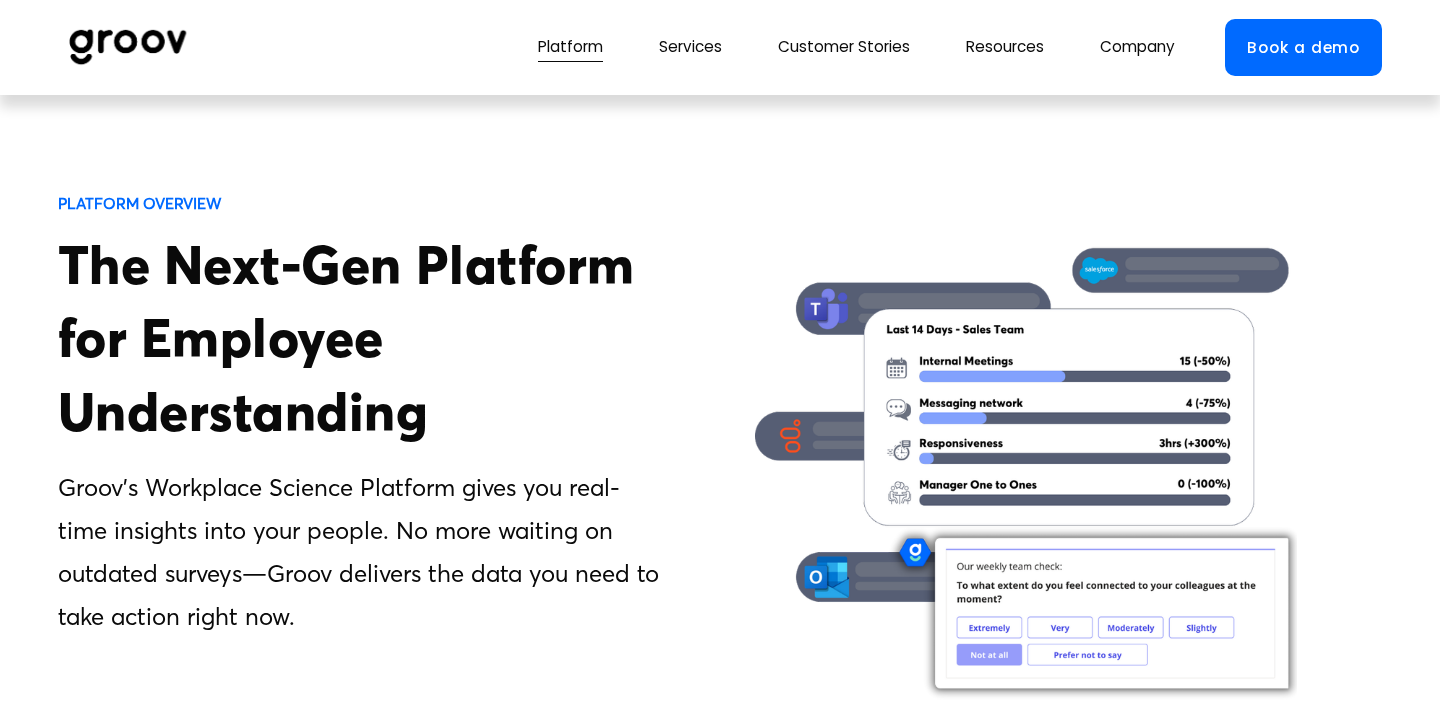 scroll, scrollTop: 0, scrollLeft: 0, axis: both 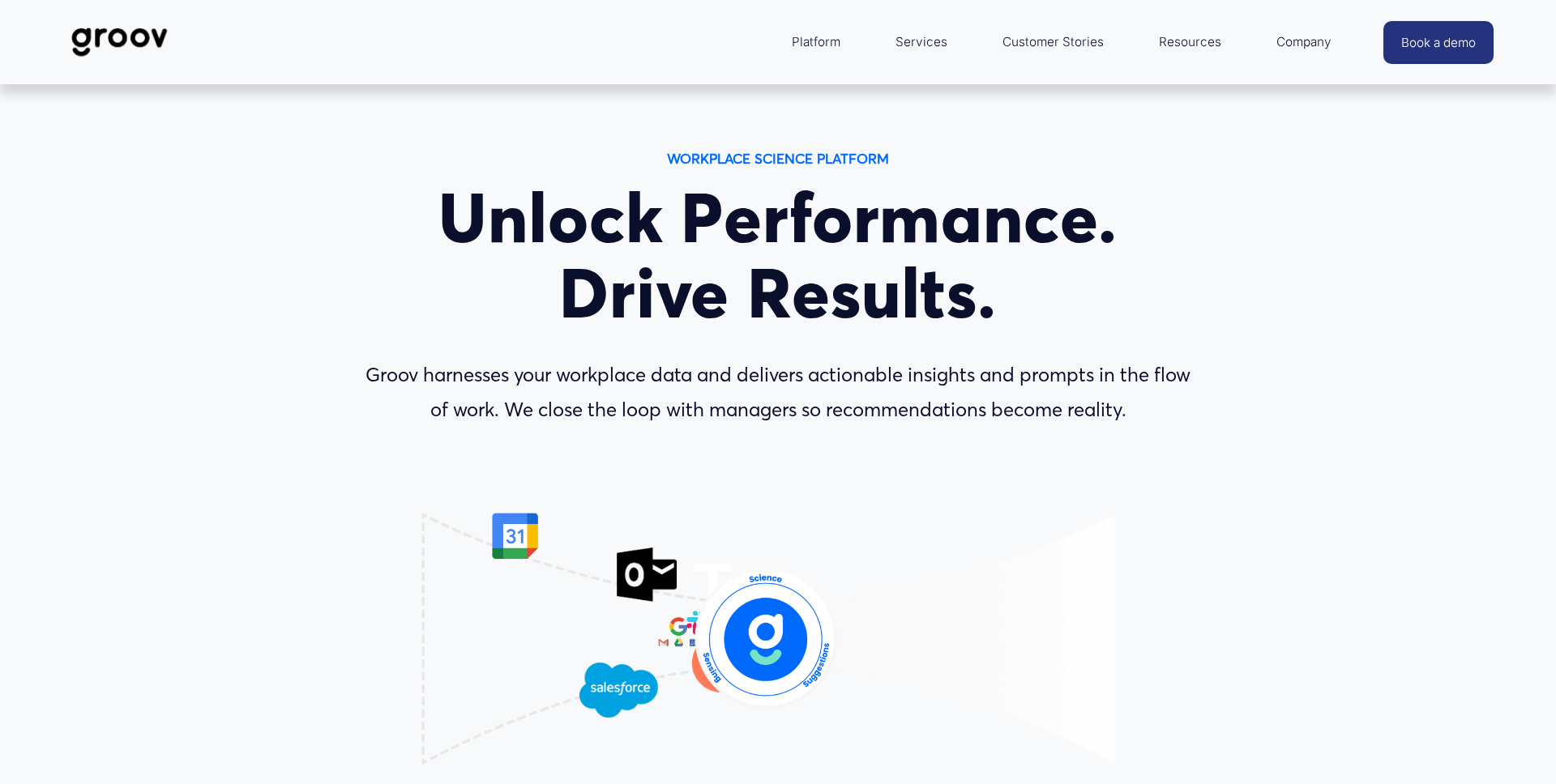 click on "Customer Stories" at bounding box center [1053, 42] 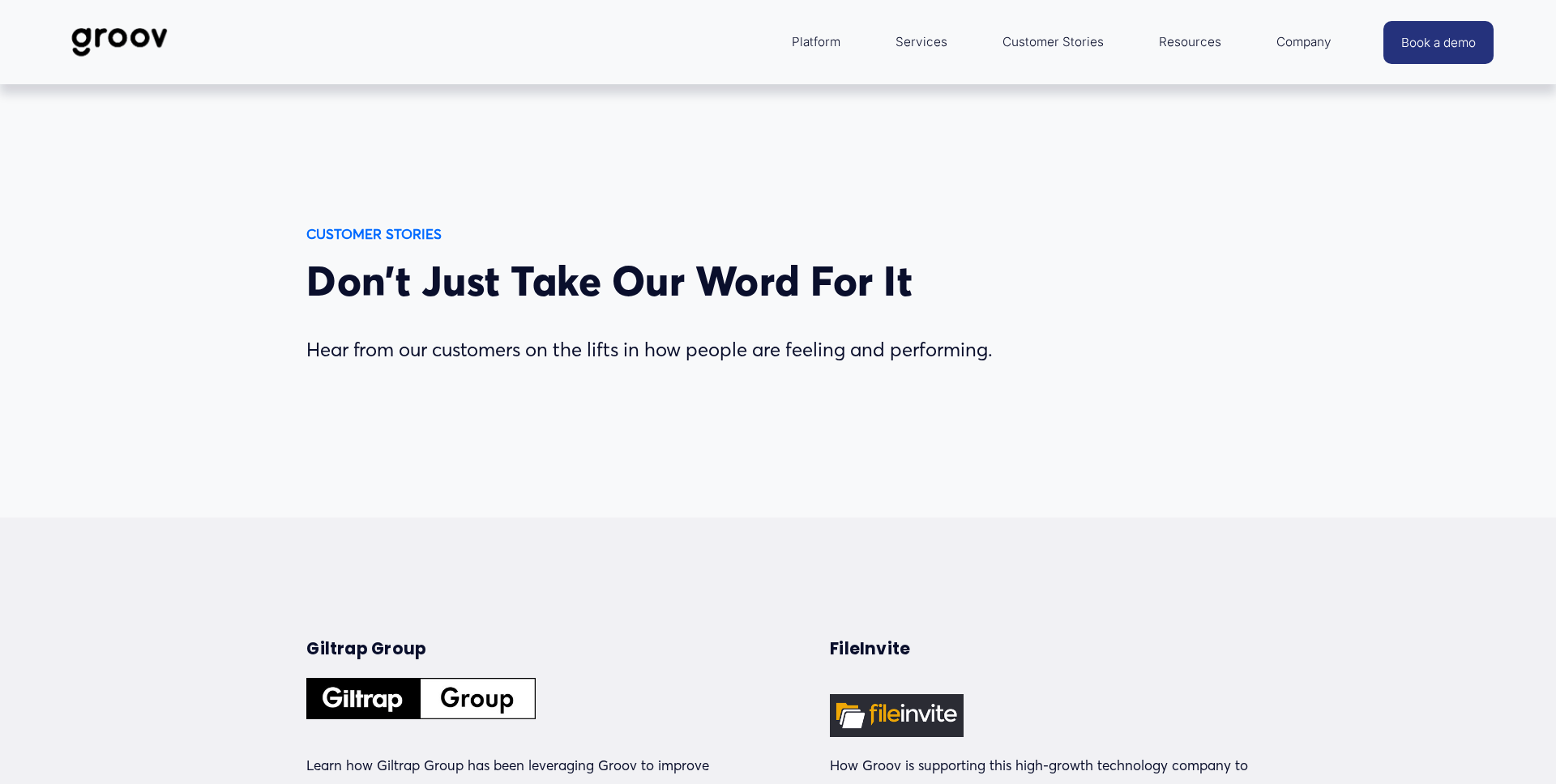 scroll, scrollTop: 0, scrollLeft: 0, axis: both 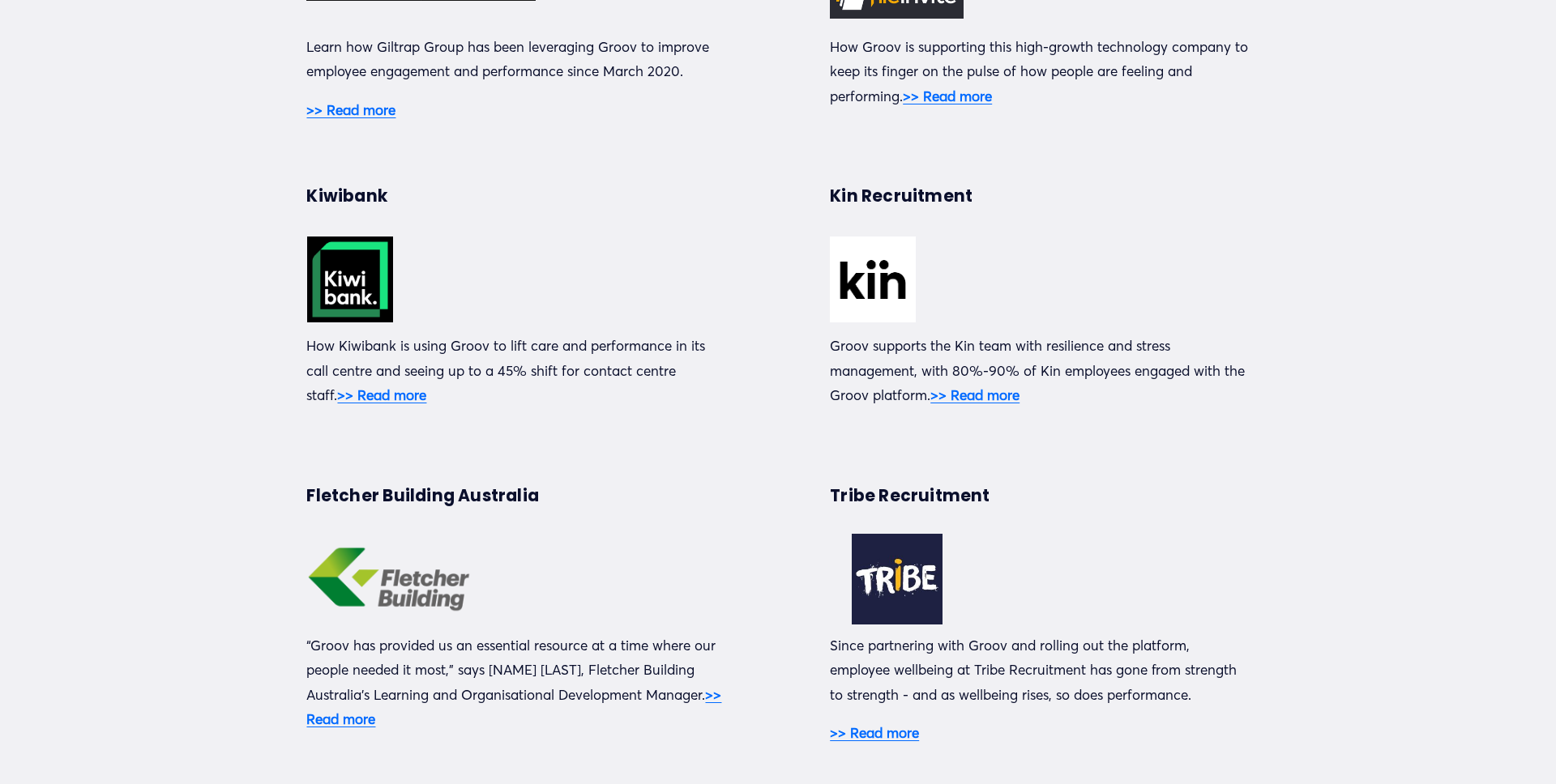 click on ">> Read more" at bounding box center (382, 394) 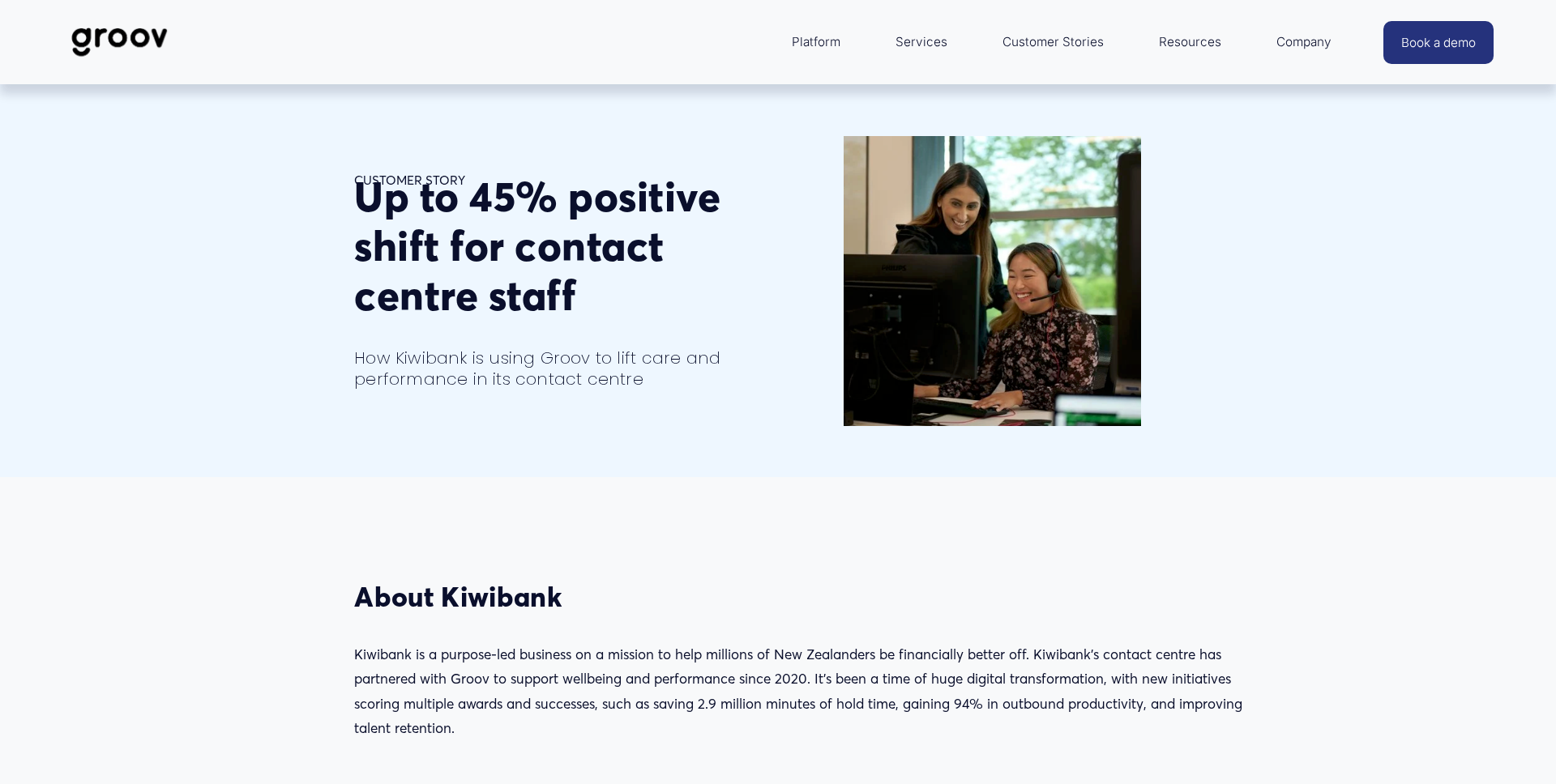 scroll, scrollTop: 0, scrollLeft: 0, axis: both 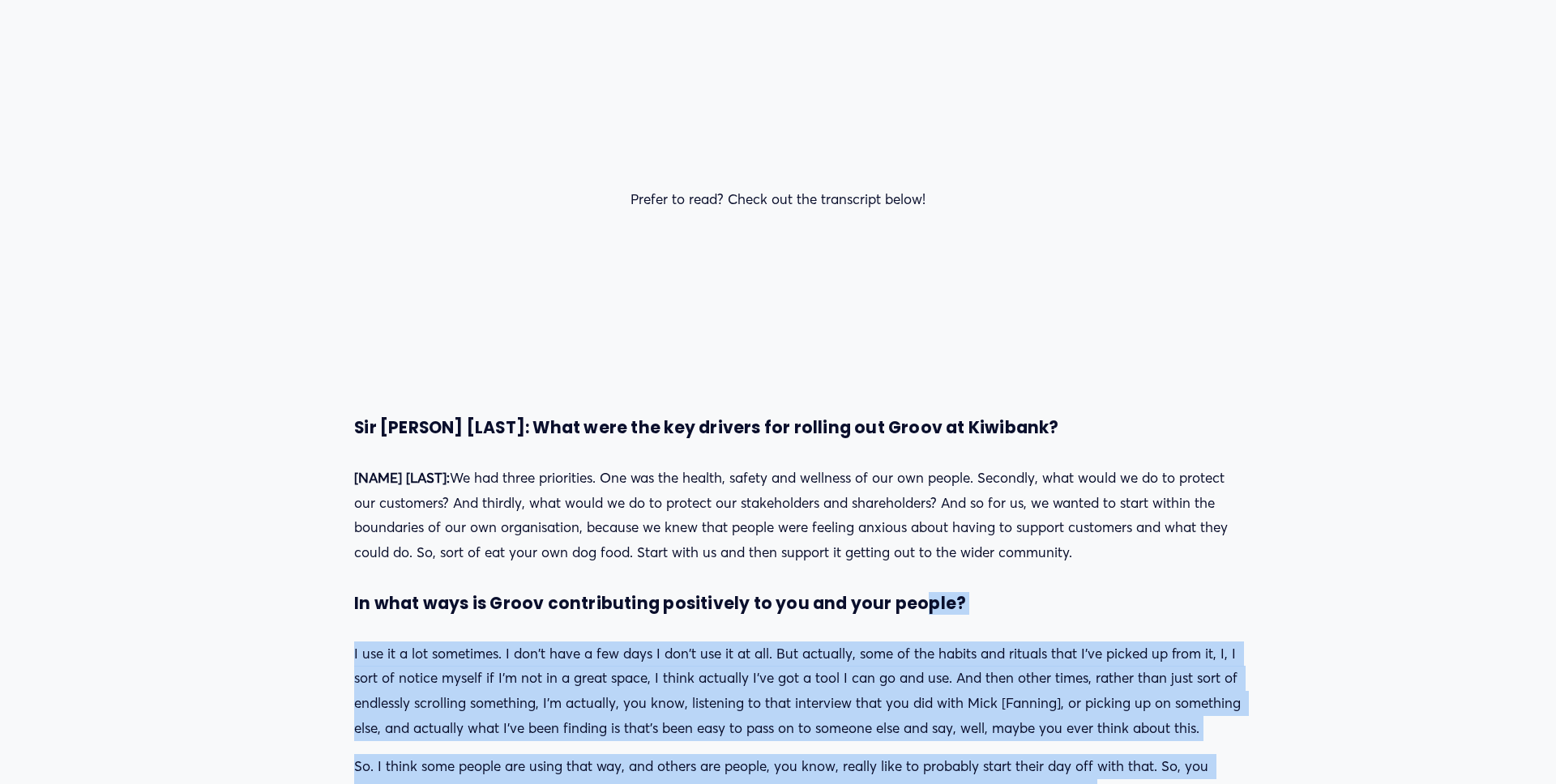 drag, startPoint x: 356, startPoint y: 429, endPoint x: 658, endPoint y: 517, distance: 314.56001 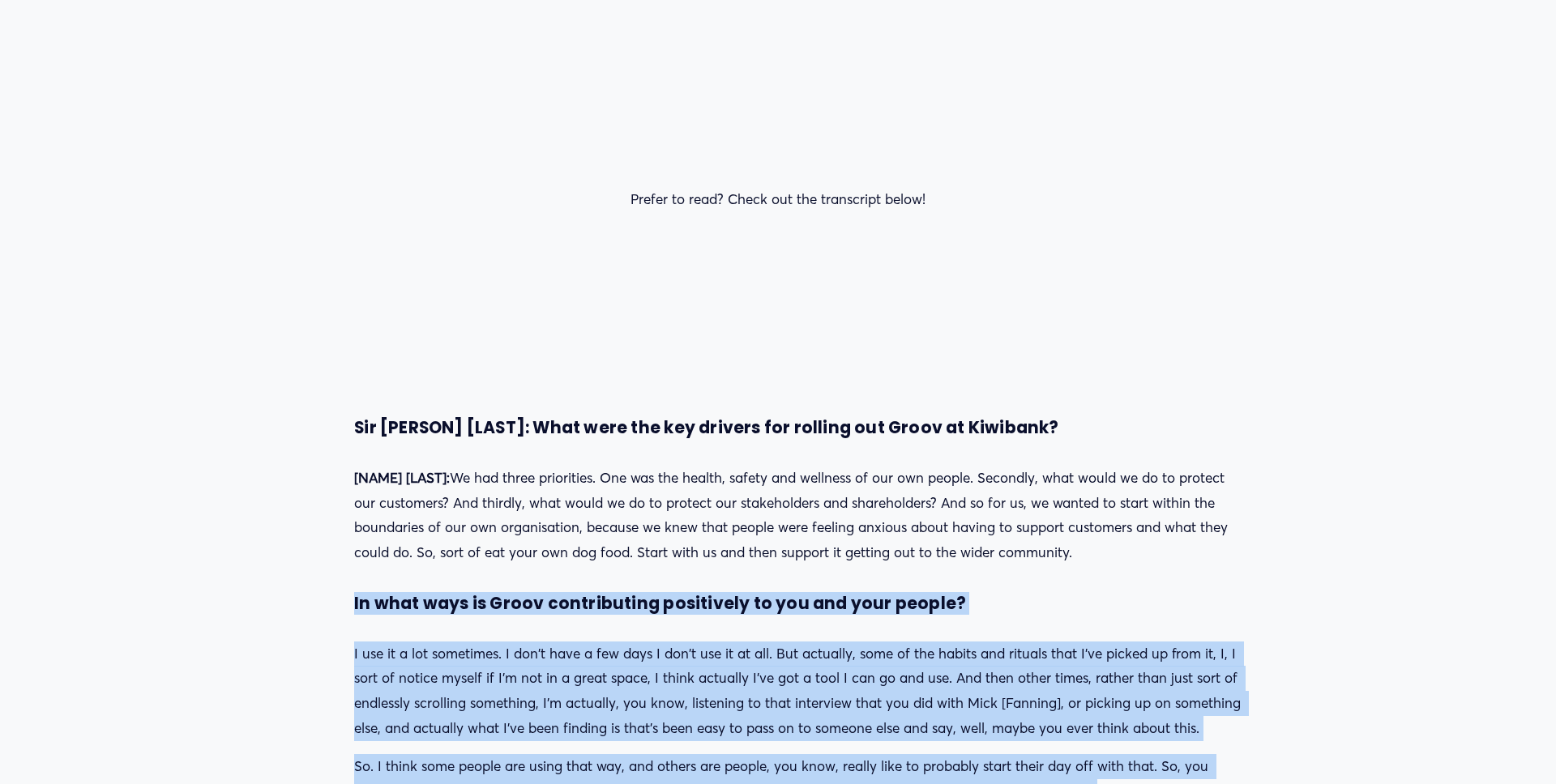 drag, startPoint x: 357, startPoint y: 424, endPoint x: 1132, endPoint y: 552, distance: 785.4992 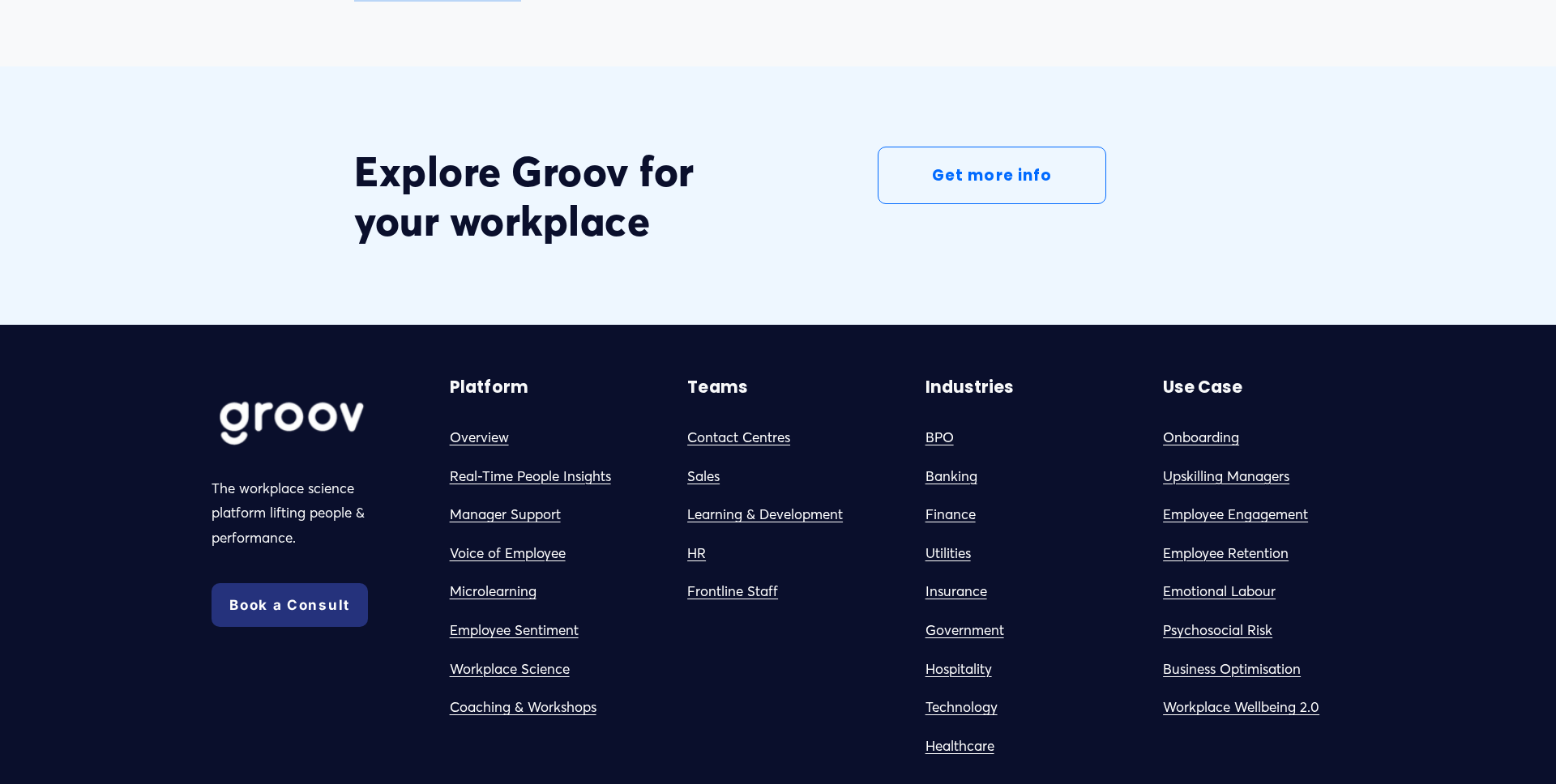 scroll, scrollTop: 4443, scrollLeft: 0, axis: vertical 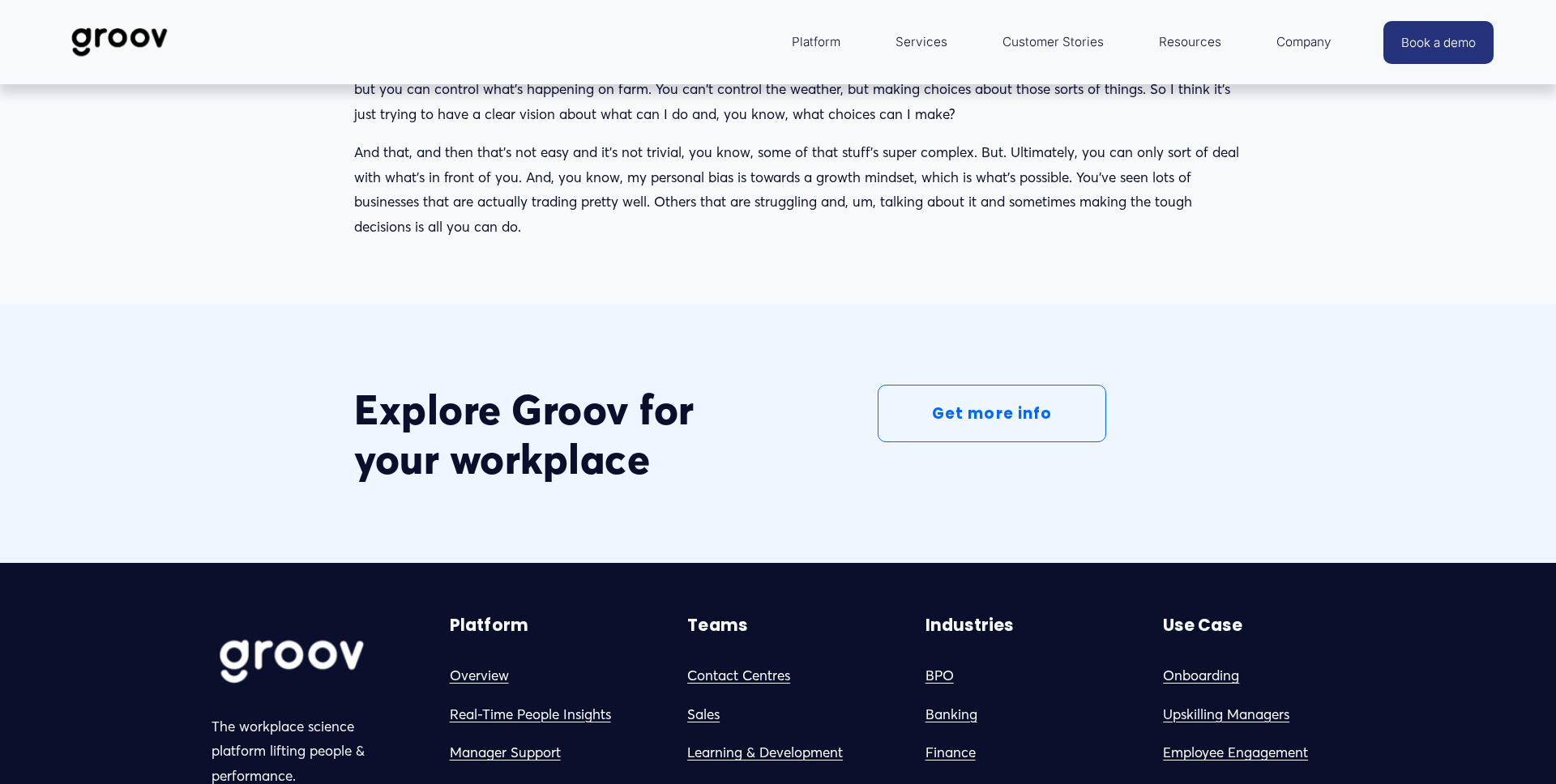 click on "Explore Groov for your workplace
Get more info" at bounding box center (778, 433) 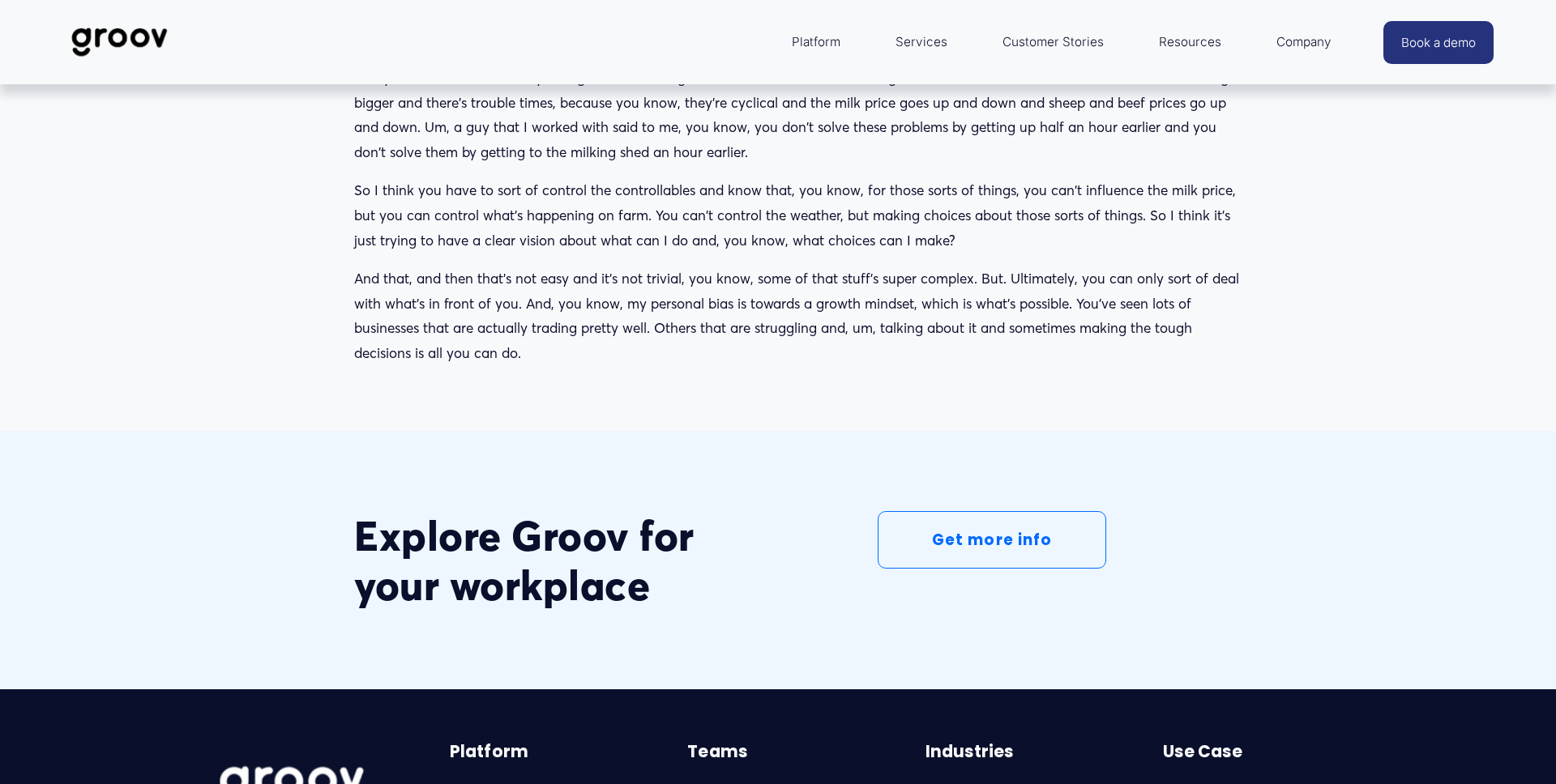 scroll, scrollTop: 4290, scrollLeft: 0, axis: vertical 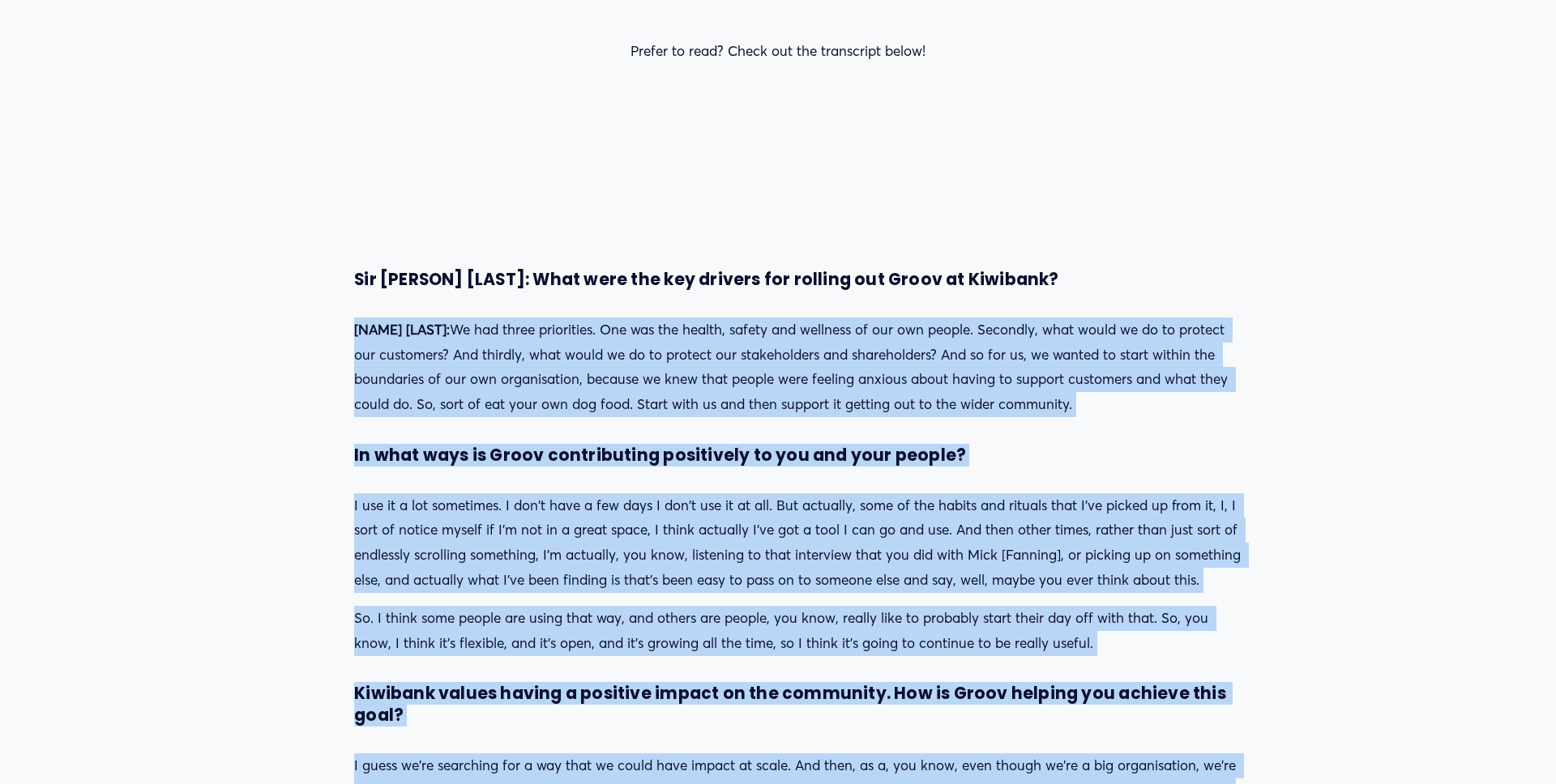 drag, startPoint x: 523, startPoint y: 383, endPoint x: 353, endPoint y: 321, distance: 180.95303 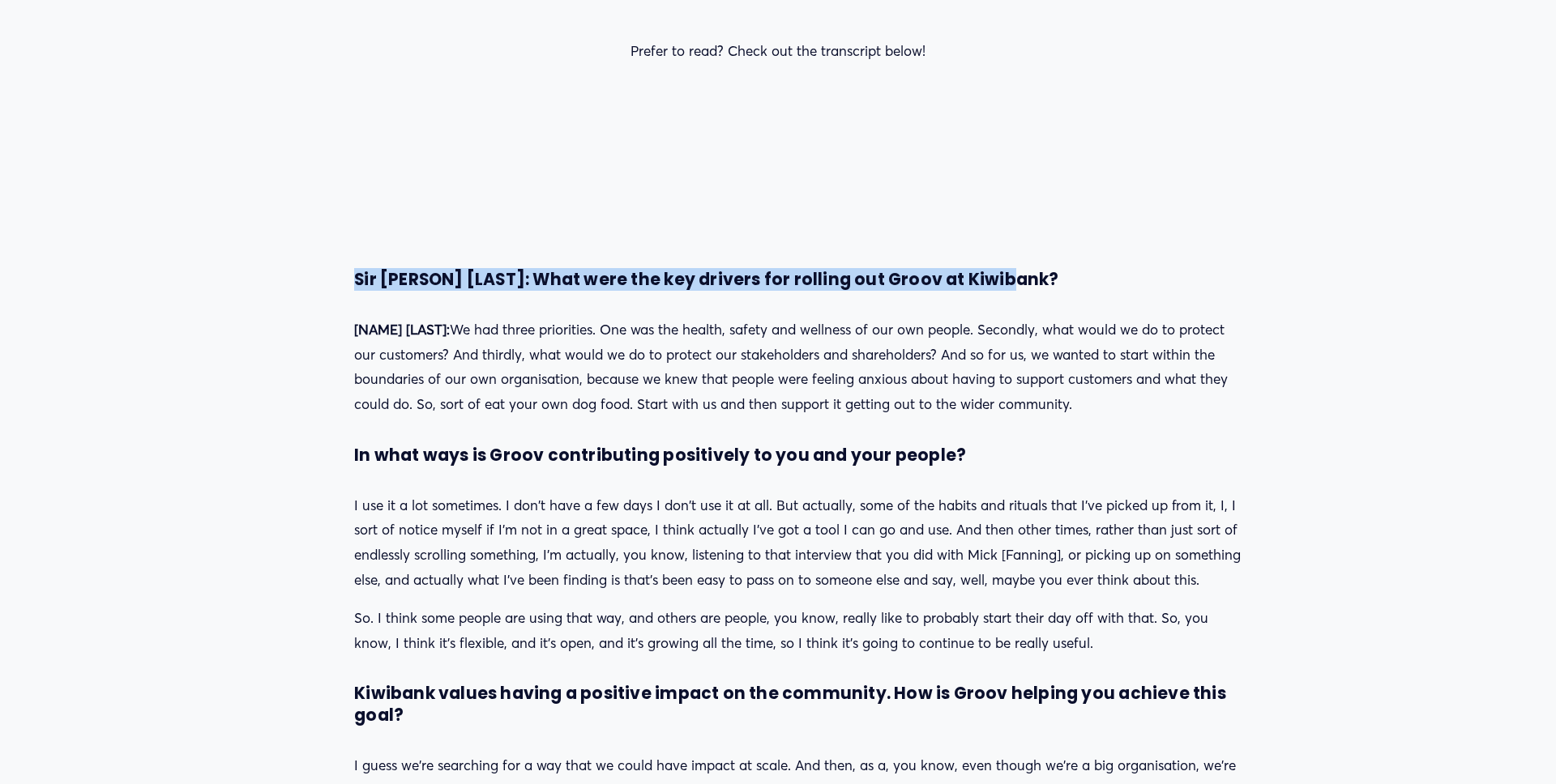 drag, startPoint x: 357, startPoint y: 277, endPoint x: 1021, endPoint y: 283, distance: 664.027 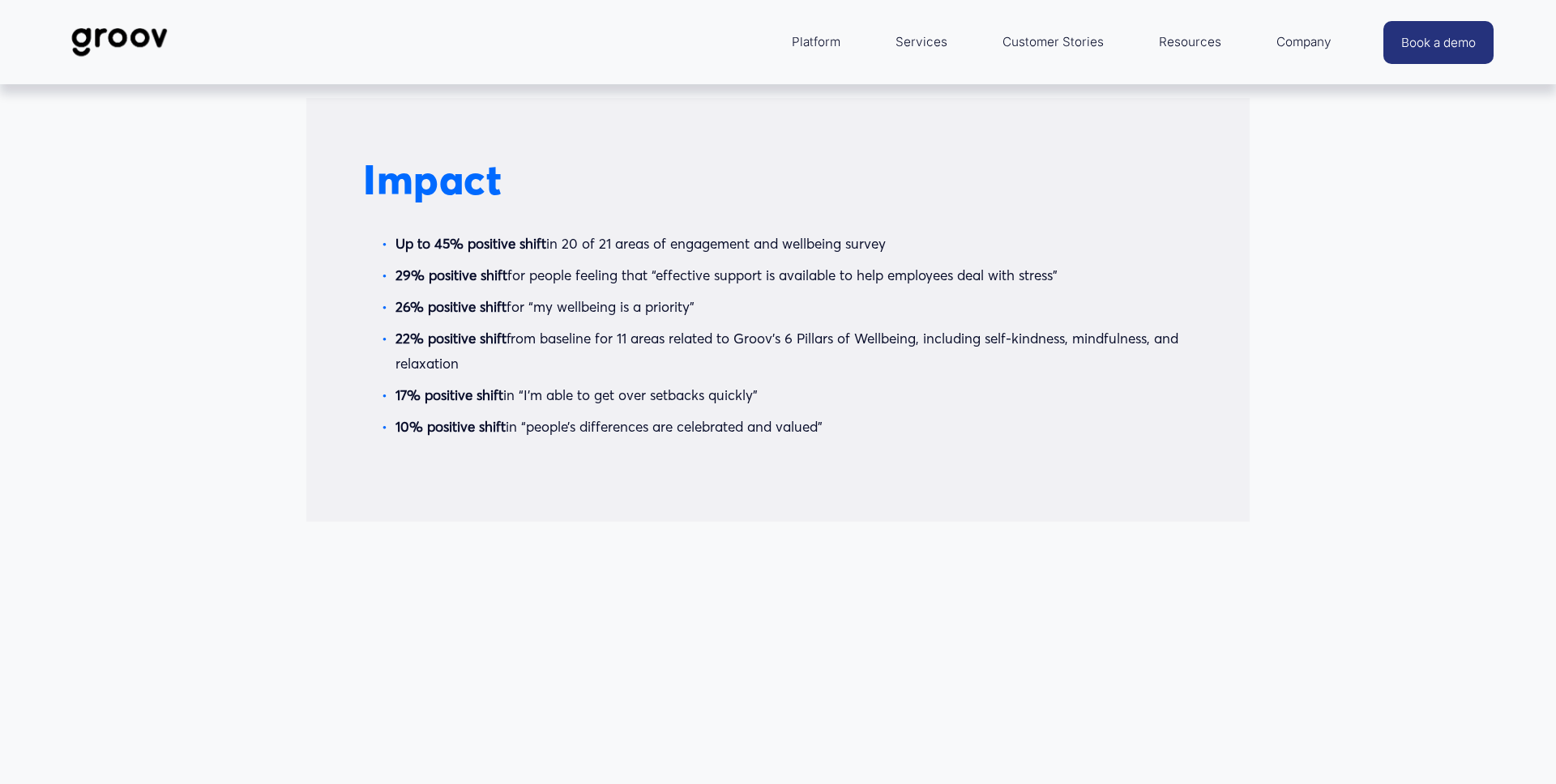 scroll, scrollTop: 0, scrollLeft: 0, axis: both 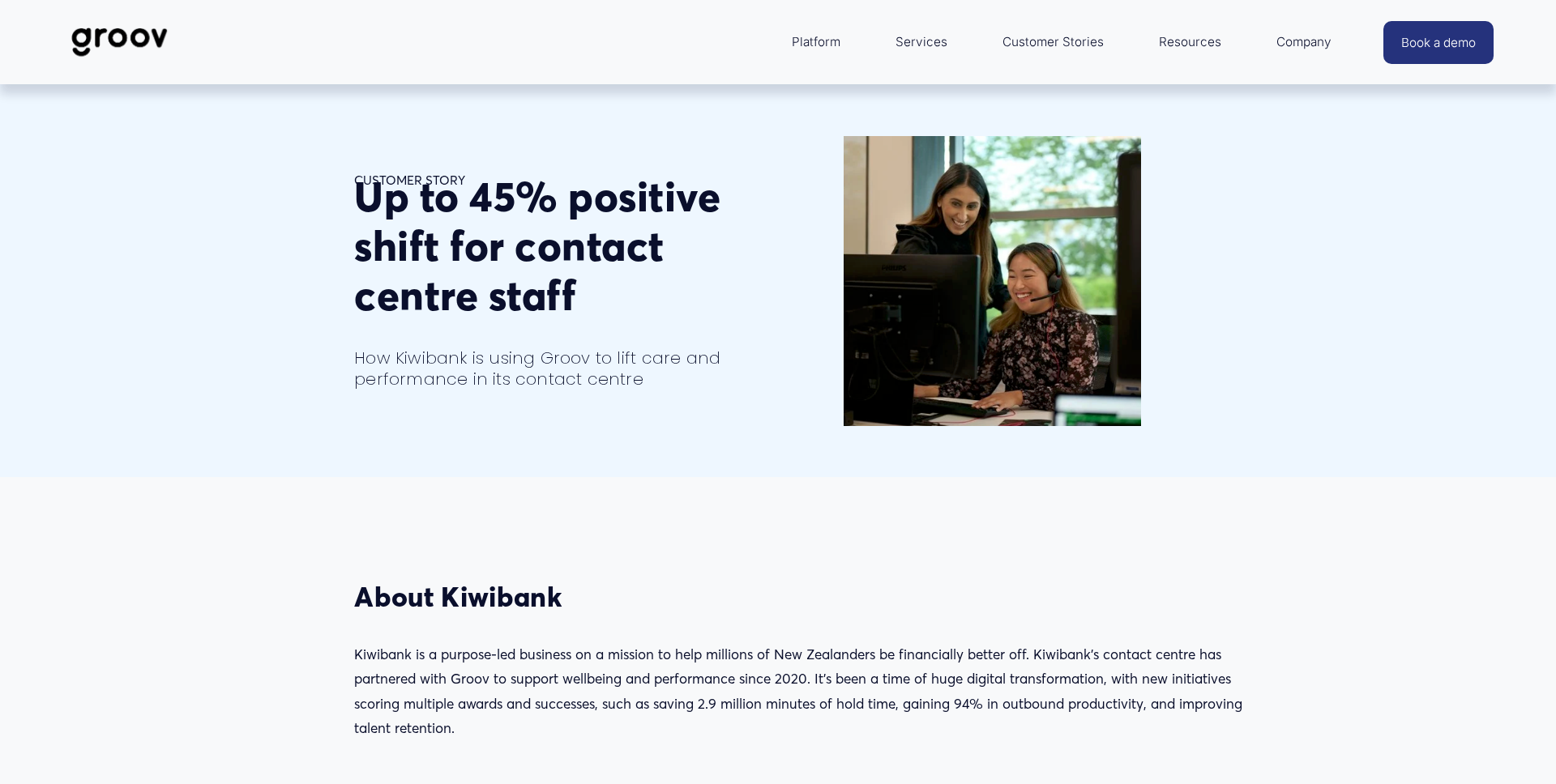 click on "Customer Stories" at bounding box center (1053, 42) 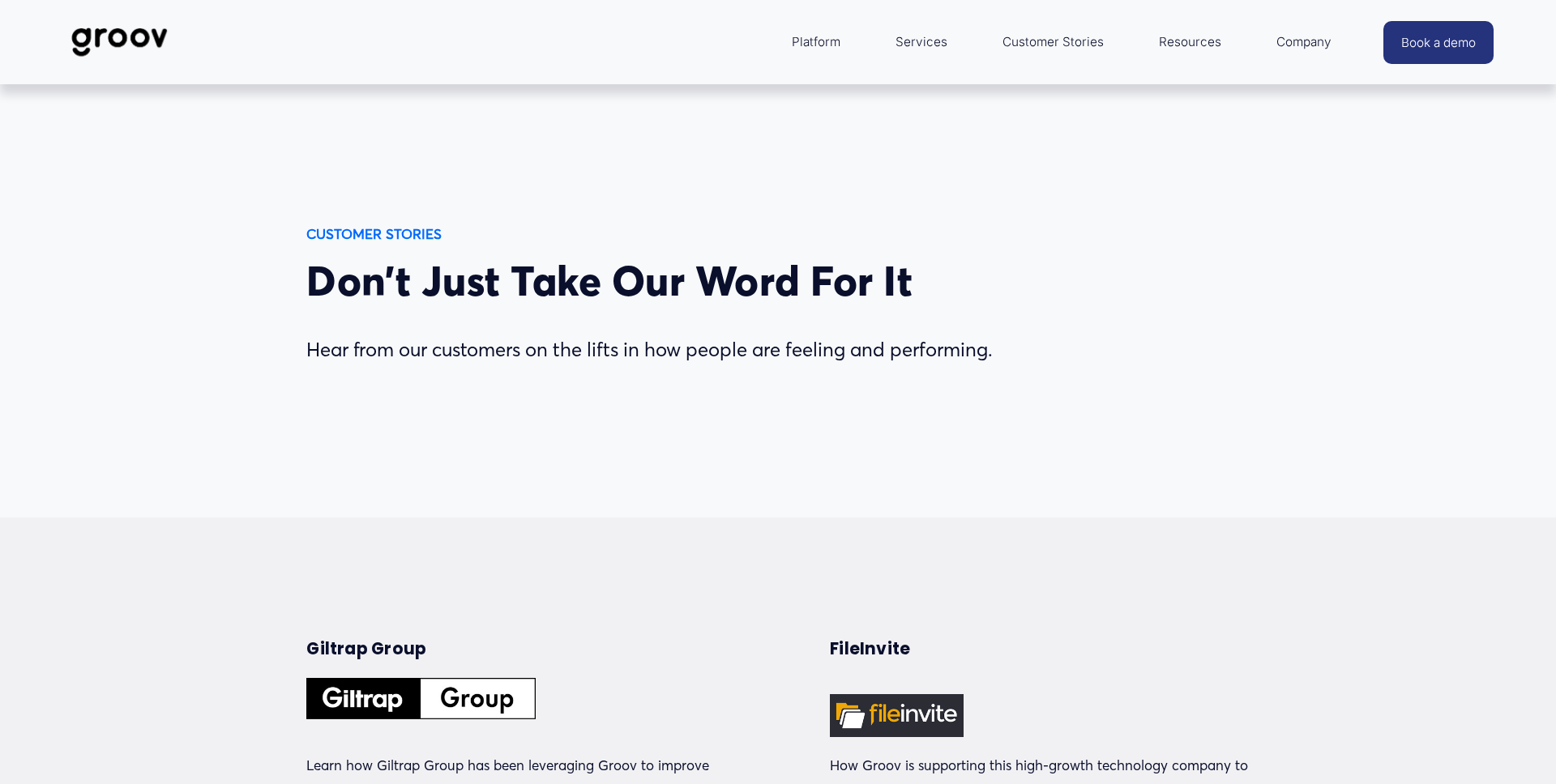 scroll, scrollTop: 0, scrollLeft: 0, axis: both 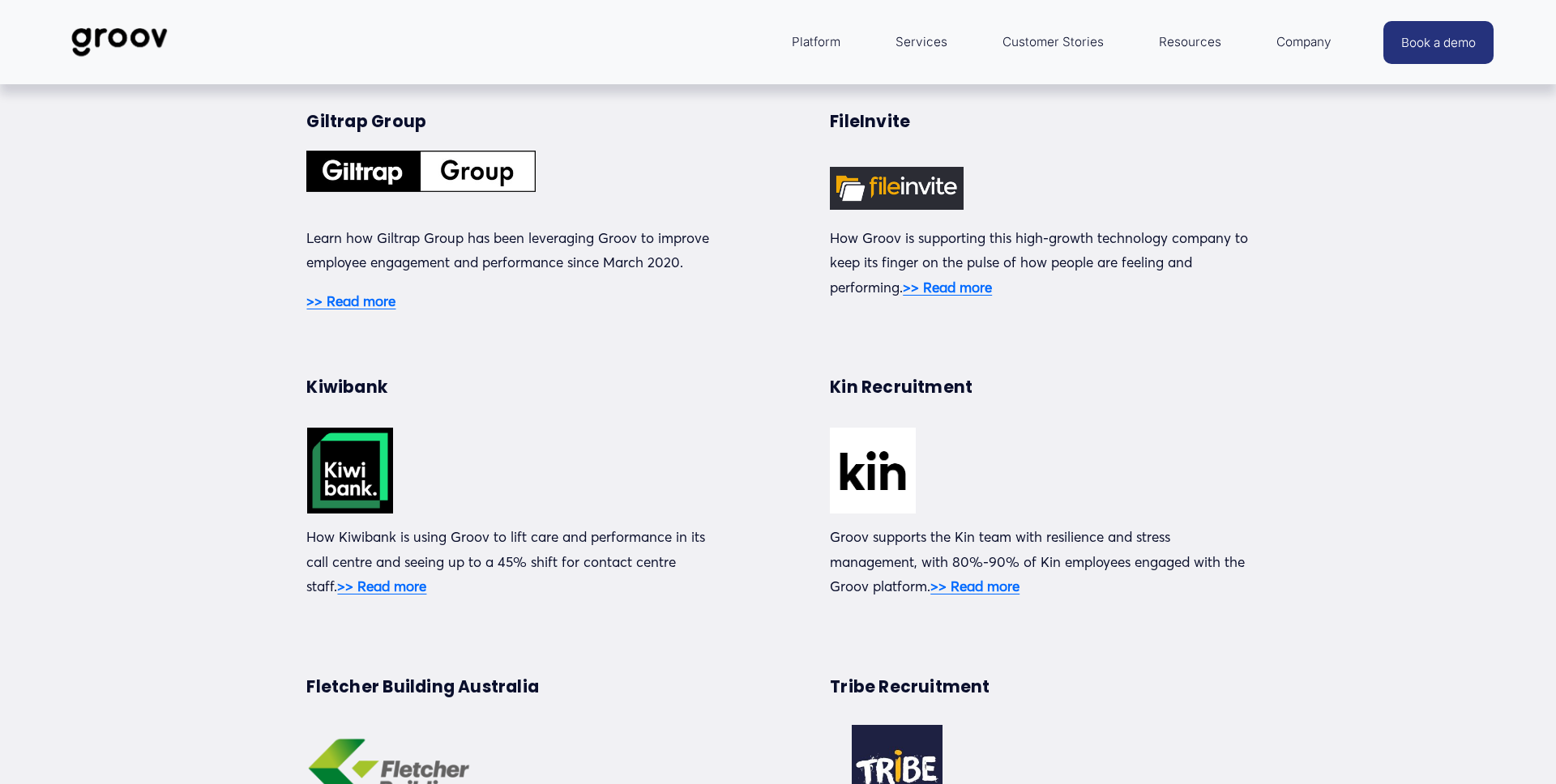 click on ">> Read more" at bounding box center [947, 287] 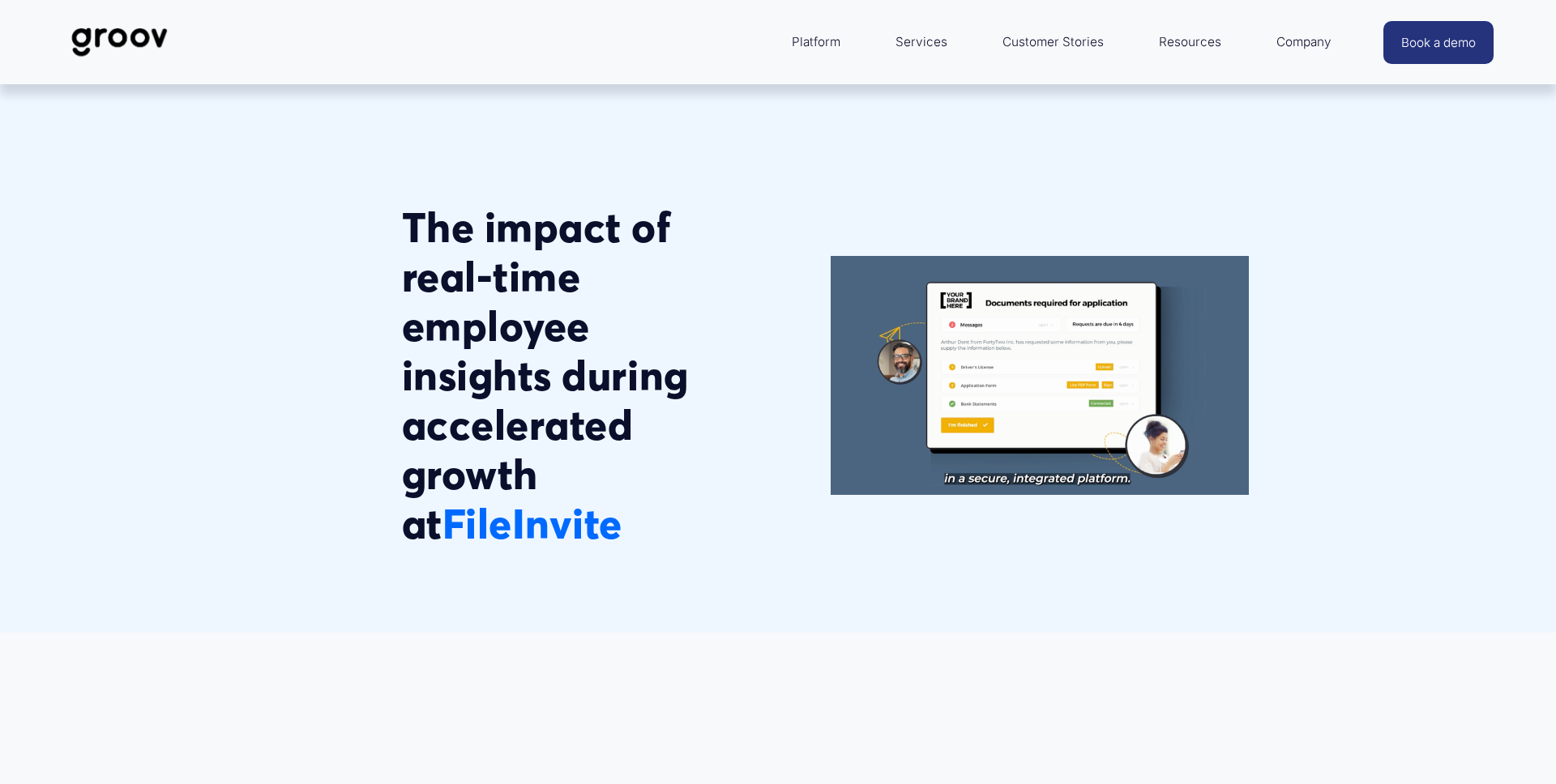 scroll, scrollTop: 0, scrollLeft: 0, axis: both 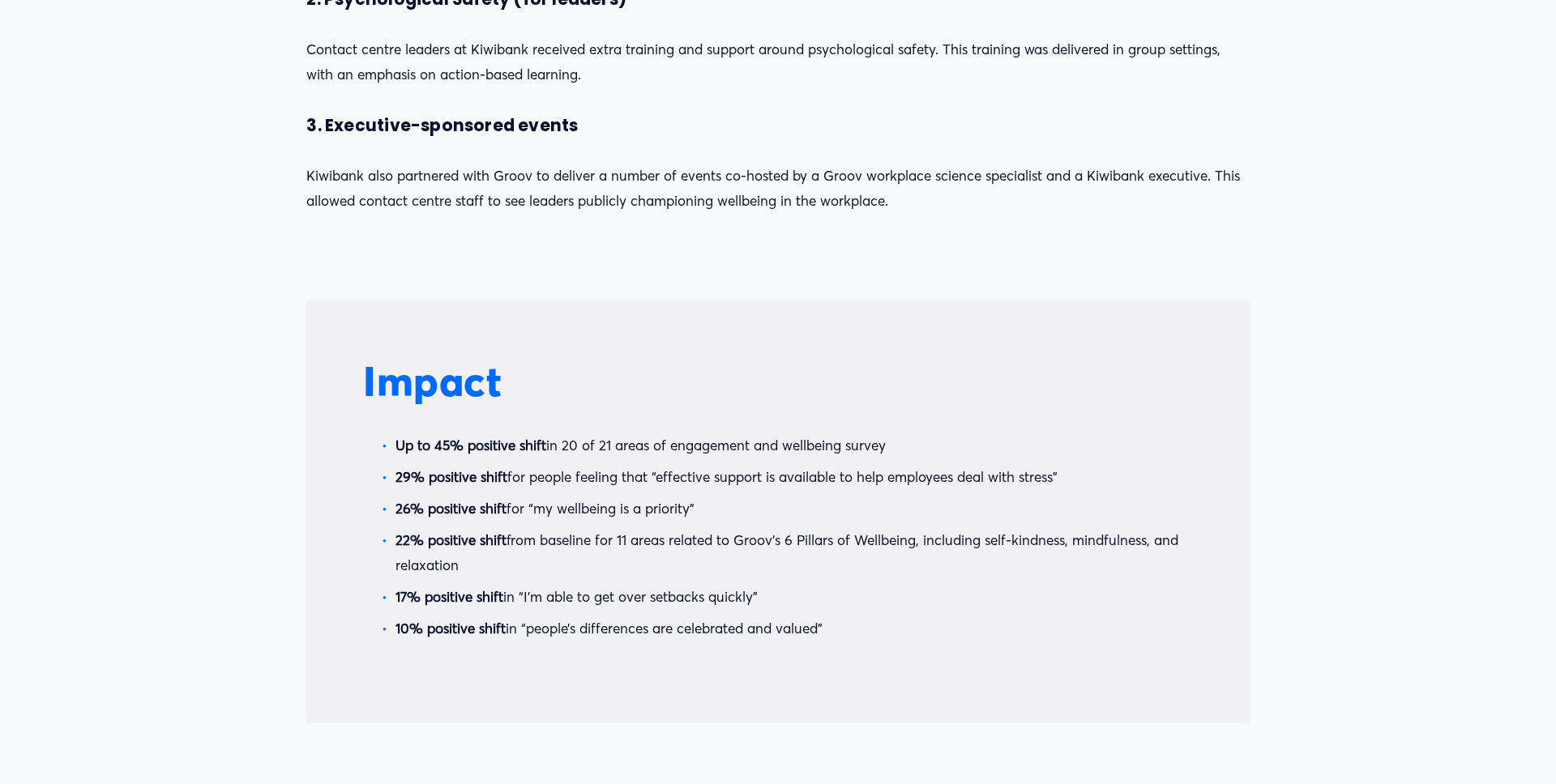 drag, startPoint x: 464, startPoint y: 446, endPoint x: 455, endPoint y: 446, distance: 9 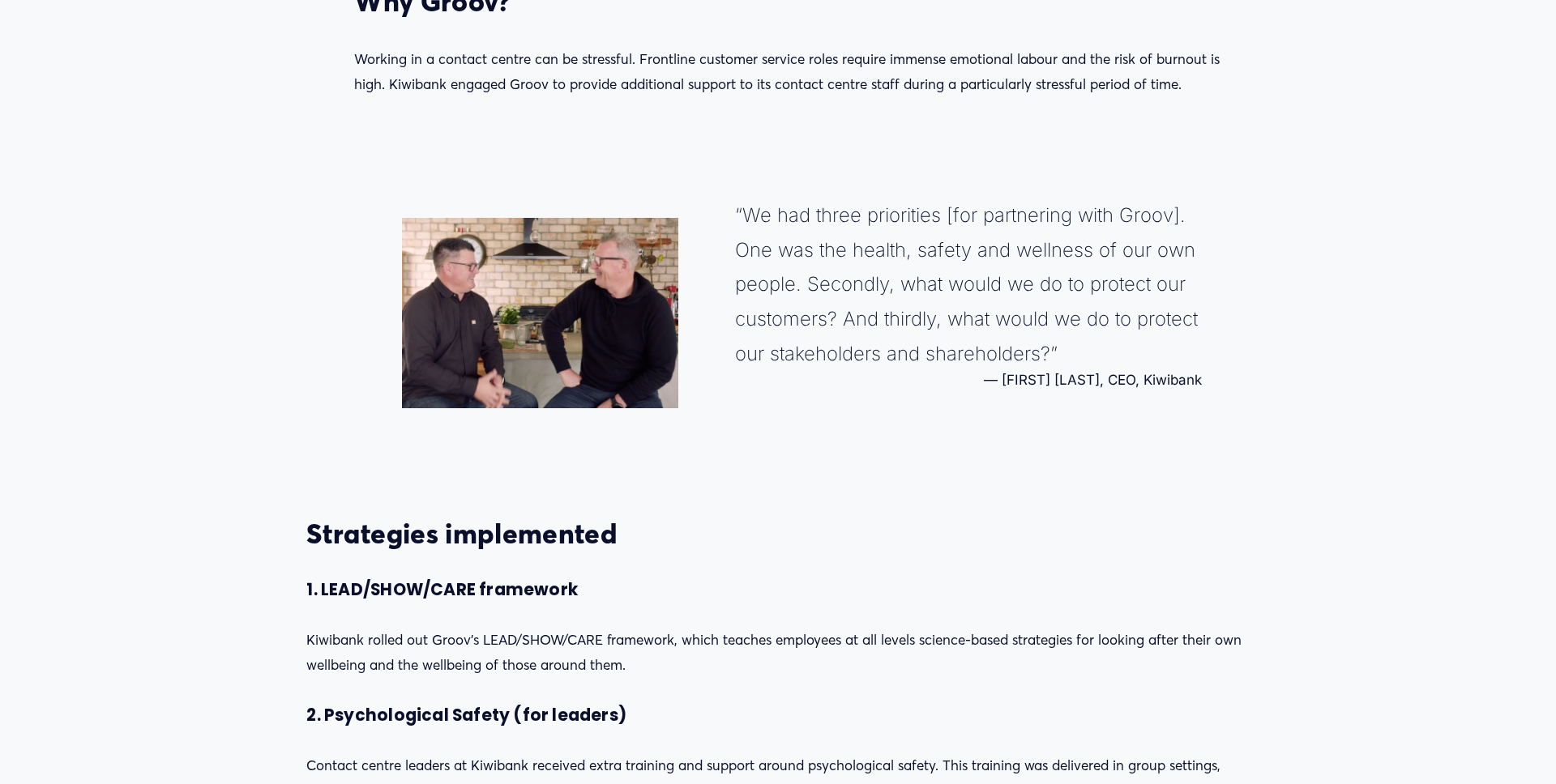 scroll, scrollTop: 0, scrollLeft: 0, axis: both 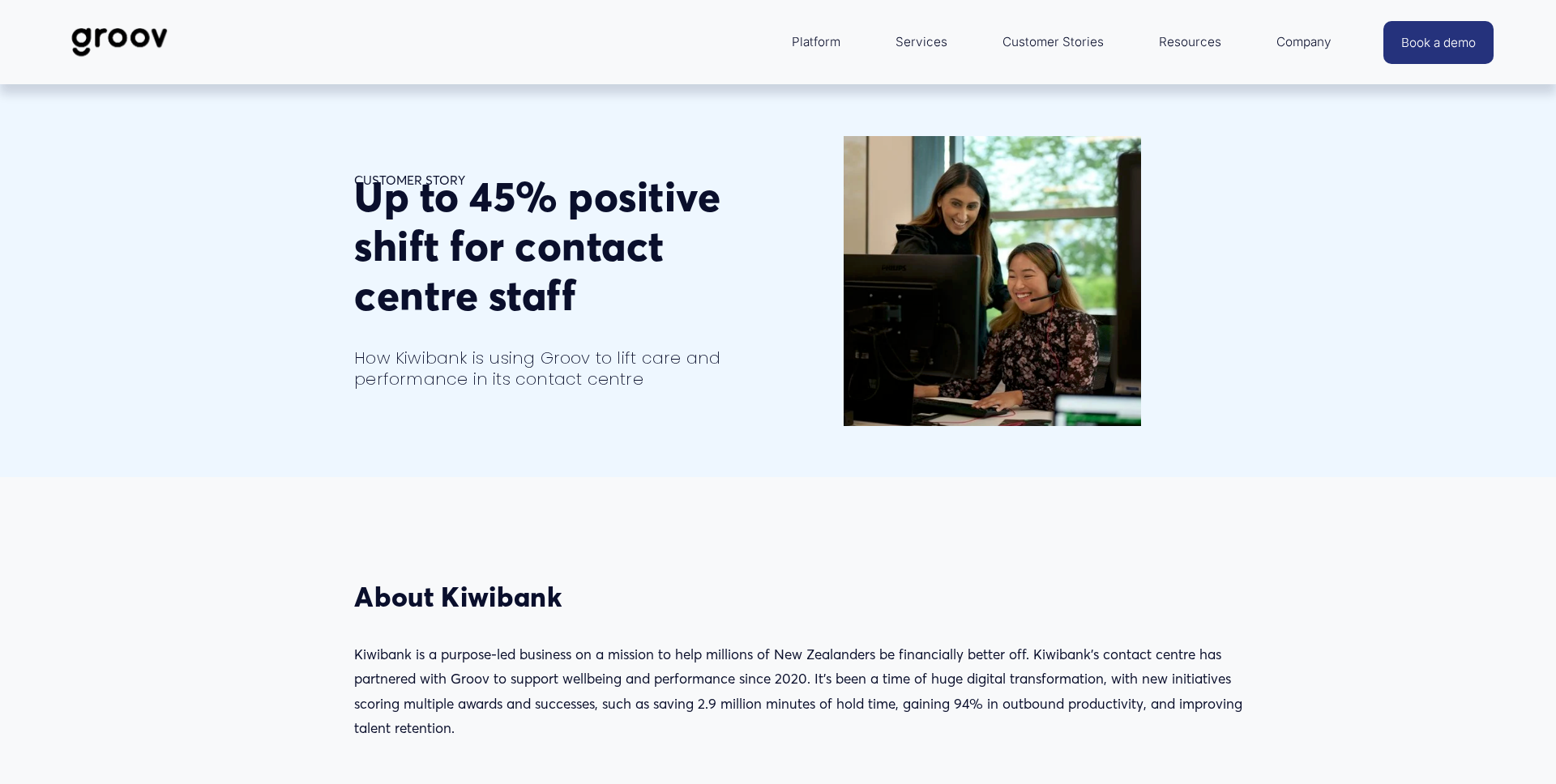 click on "Customer Stories" at bounding box center (1053, 42) 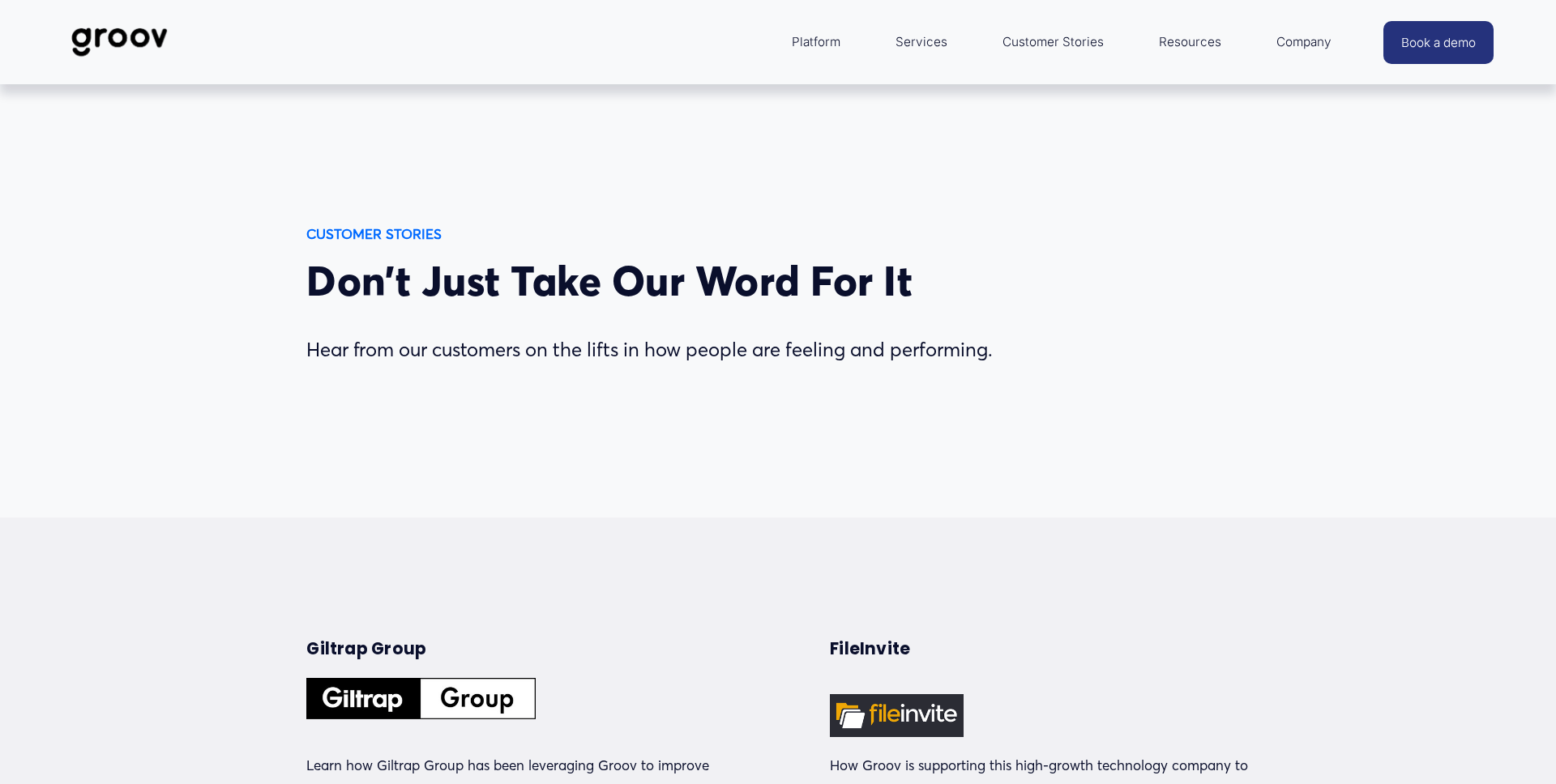 scroll, scrollTop: 0, scrollLeft: 0, axis: both 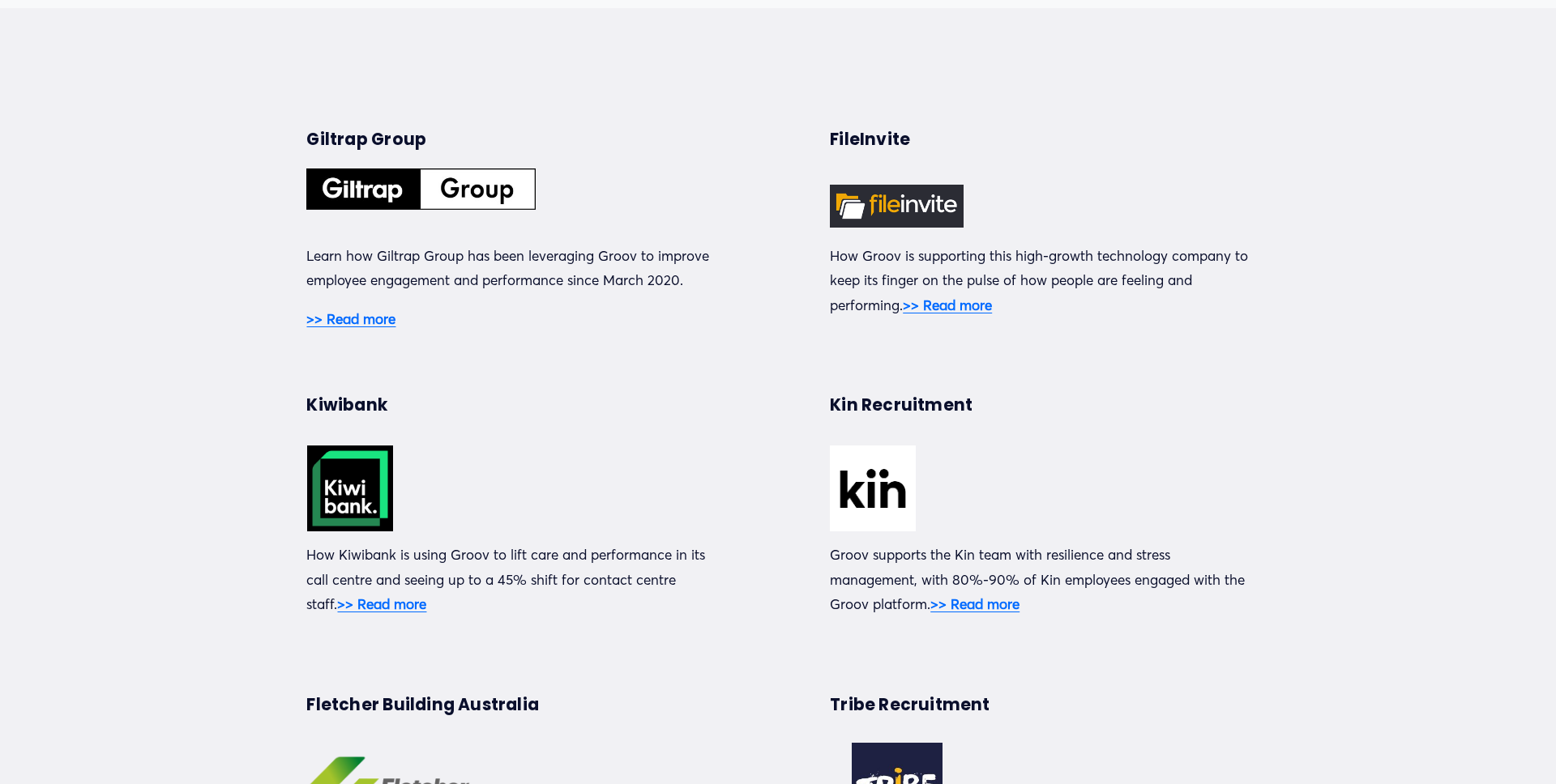 click on ">> Read more" at bounding box center [947, 305] 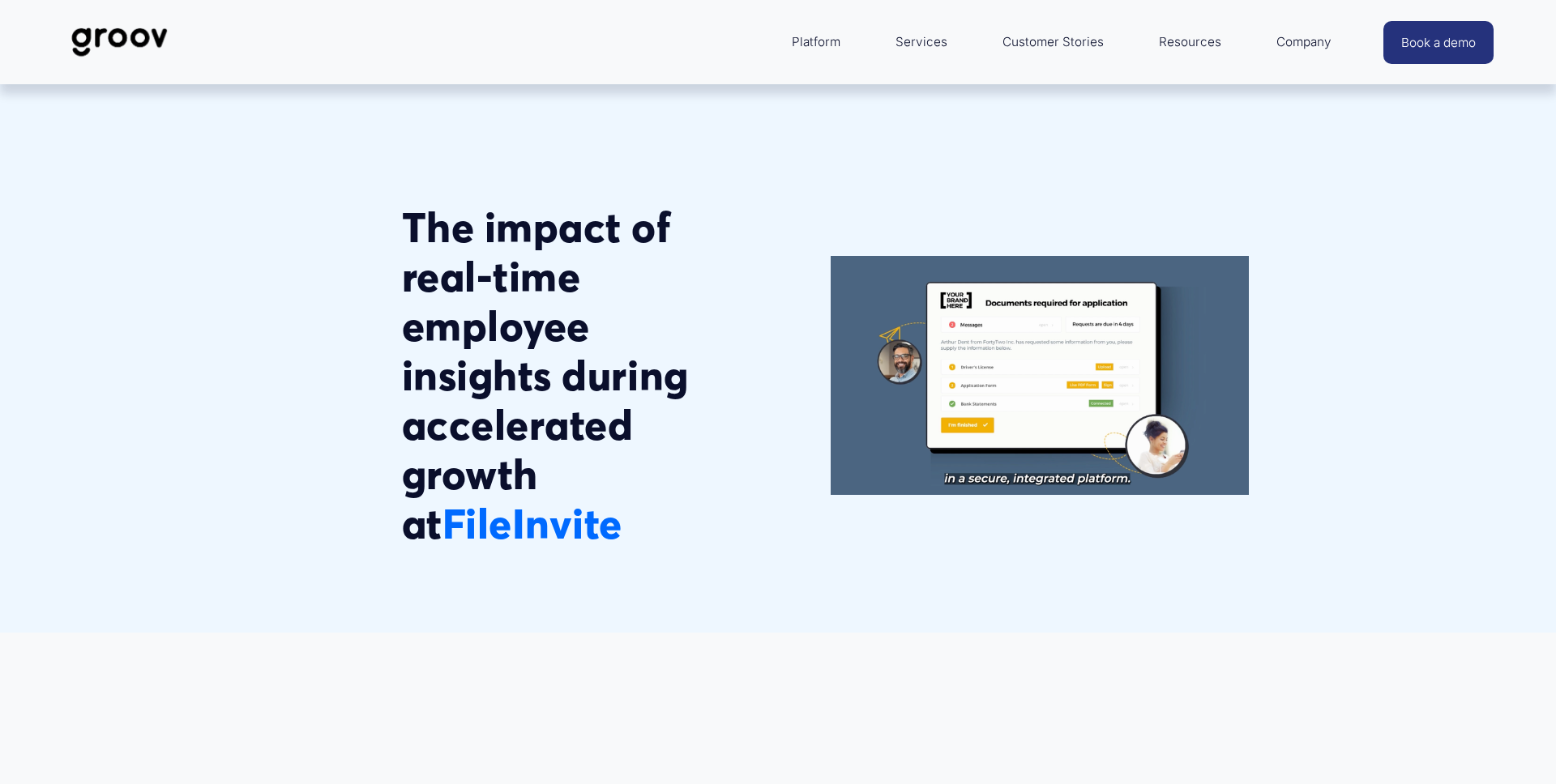 scroll, scrollTop: 0, scrollLeft: 0, axis: both 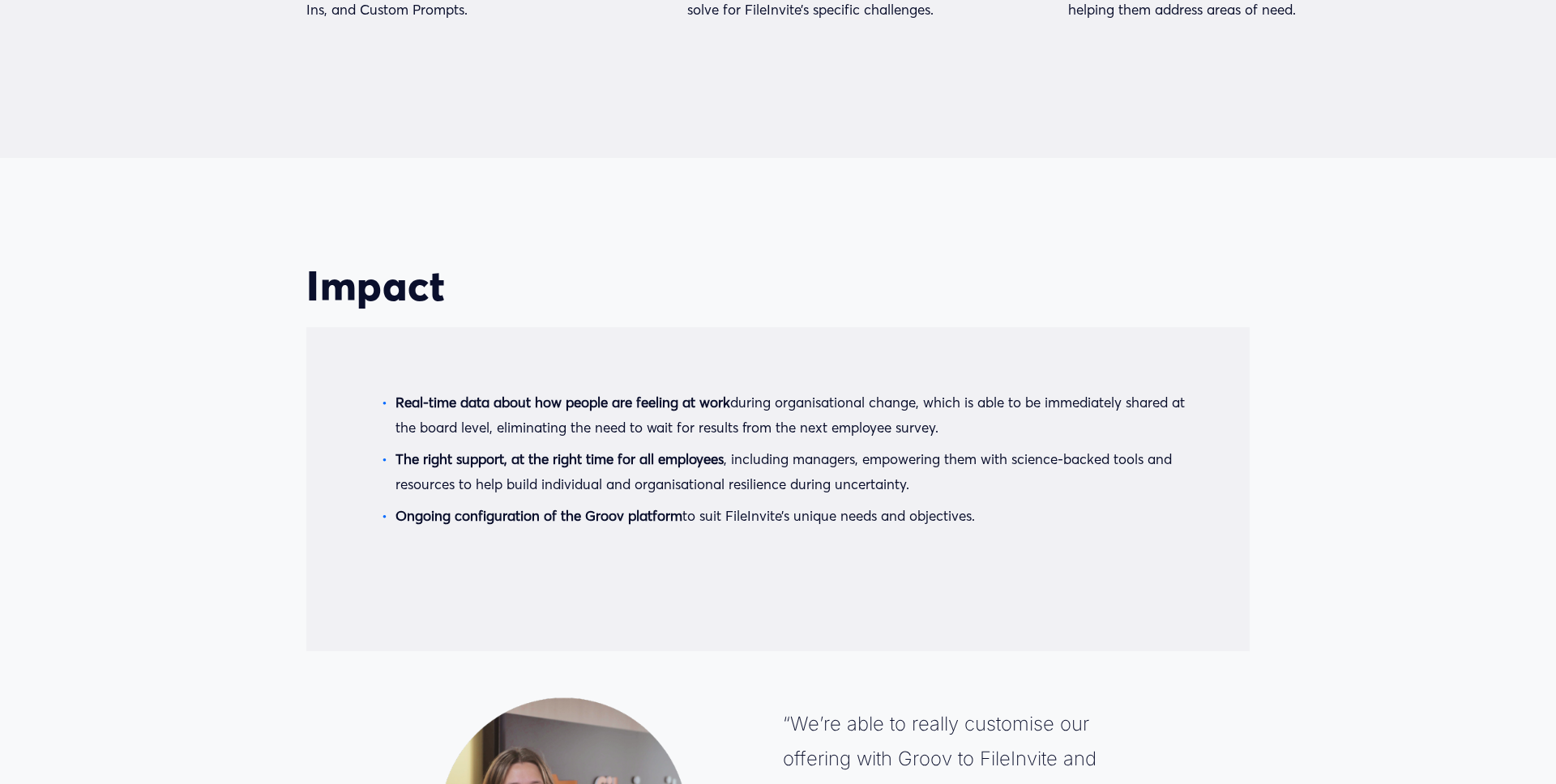 drag, startPoint x: 397, startPoint y: 403, endPoint x: 991, endPoint y: 426, distance: 594.4451 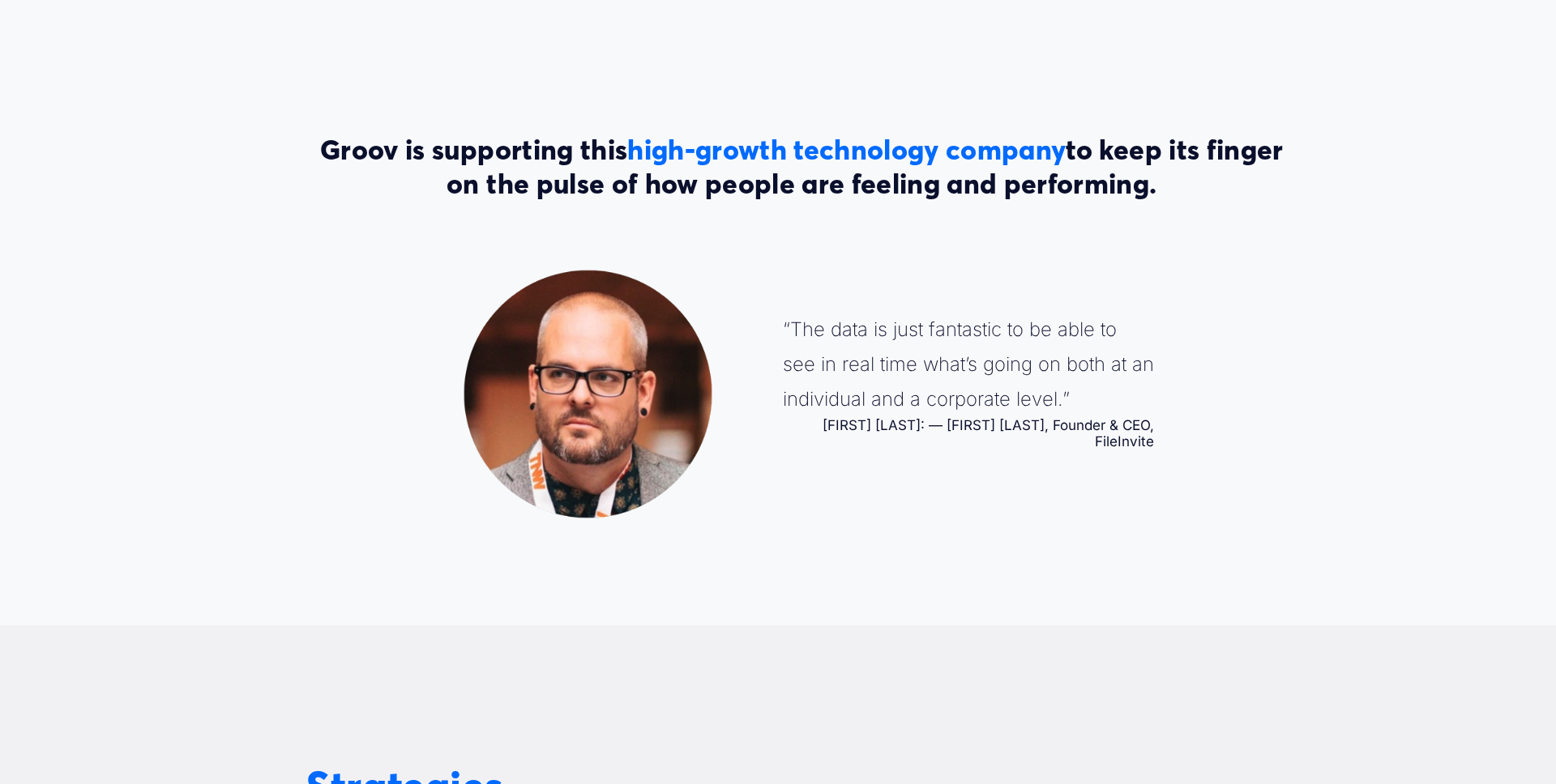 scroll, scrollTop: 0, scrollLeft: 0, axis: both 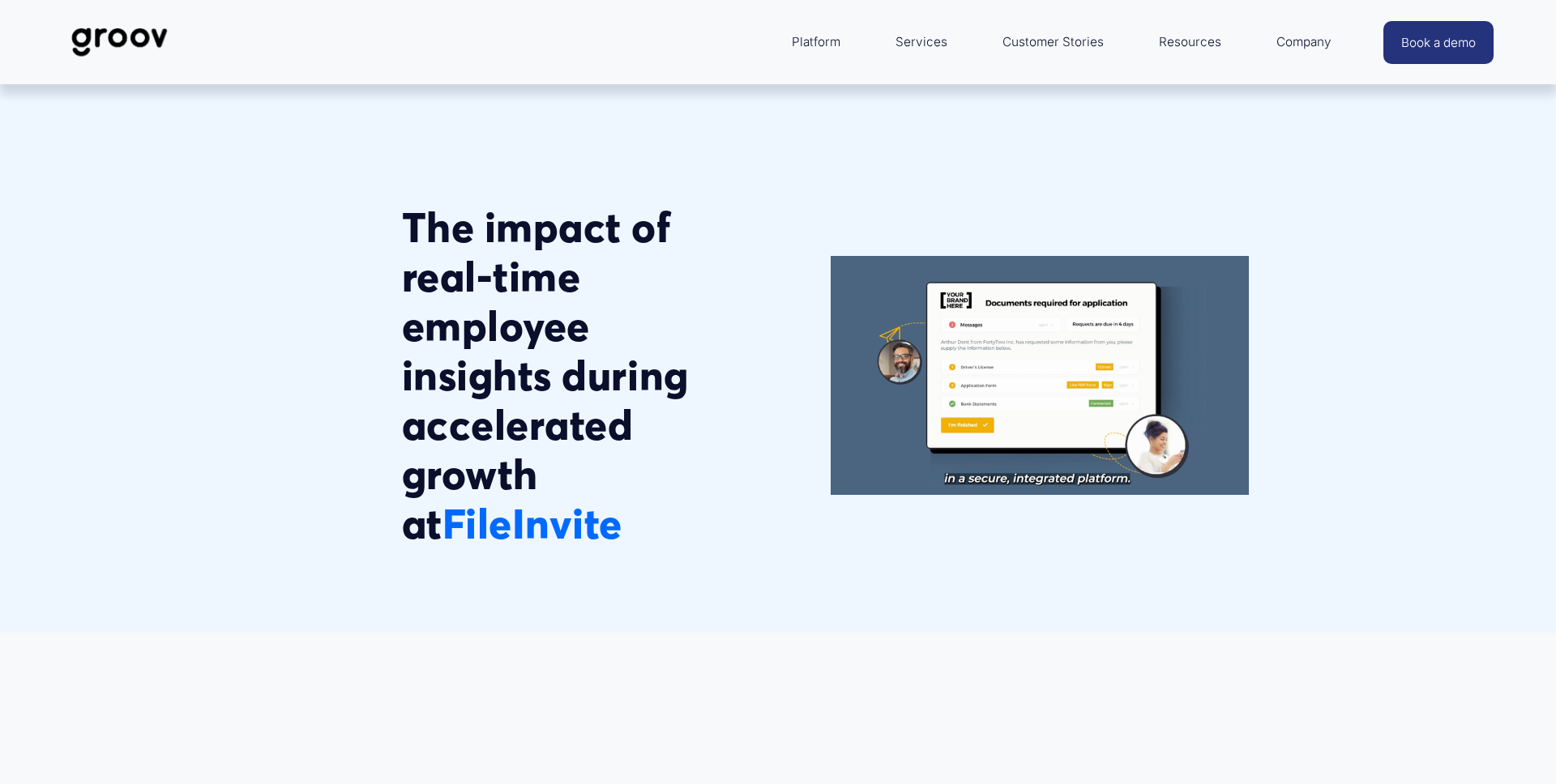 click on "Customer Stories" at bounding box center (1053, 42) 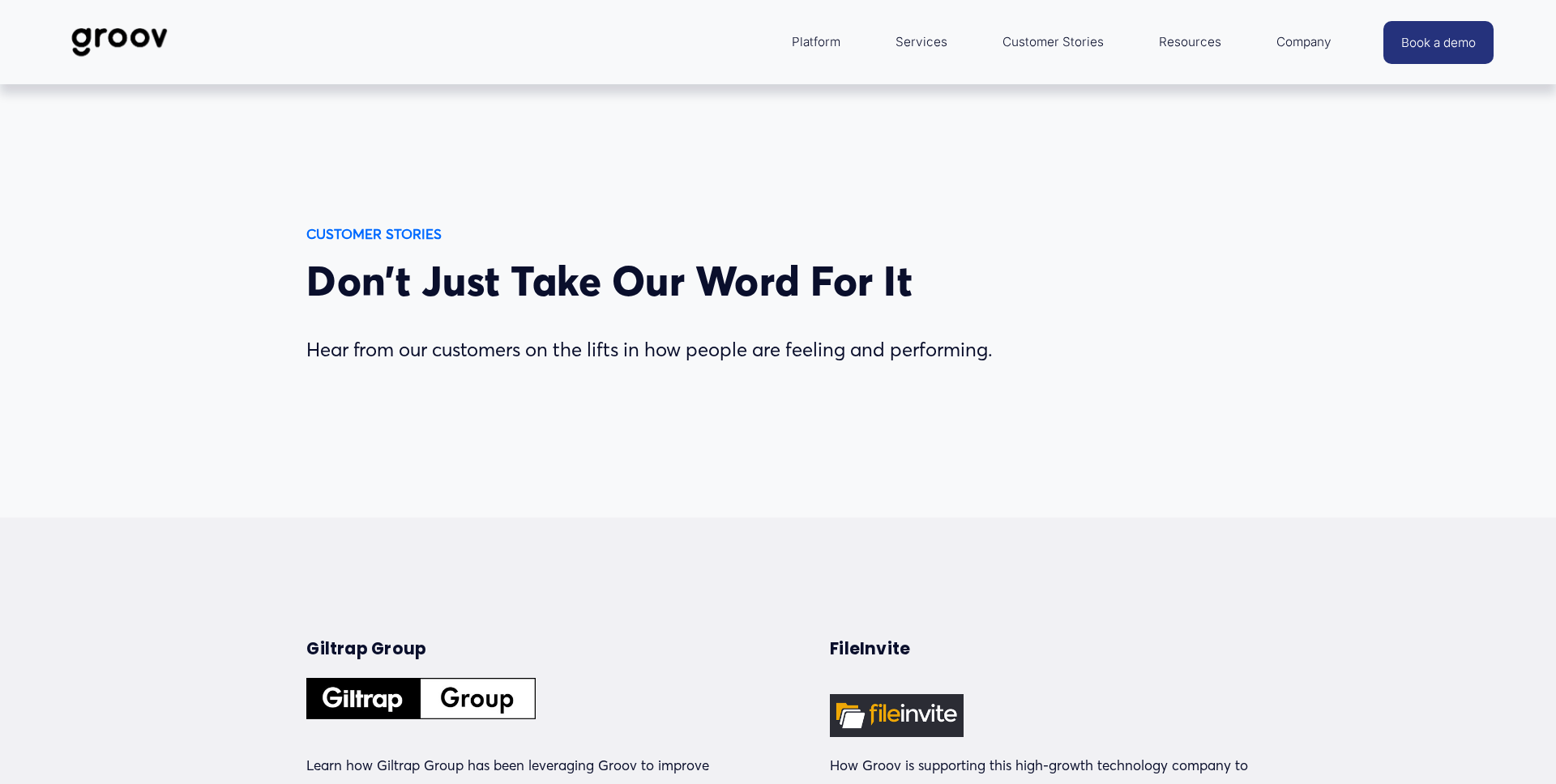 scroll, scrollTop: 0, scrollLeft: 0, axis: both 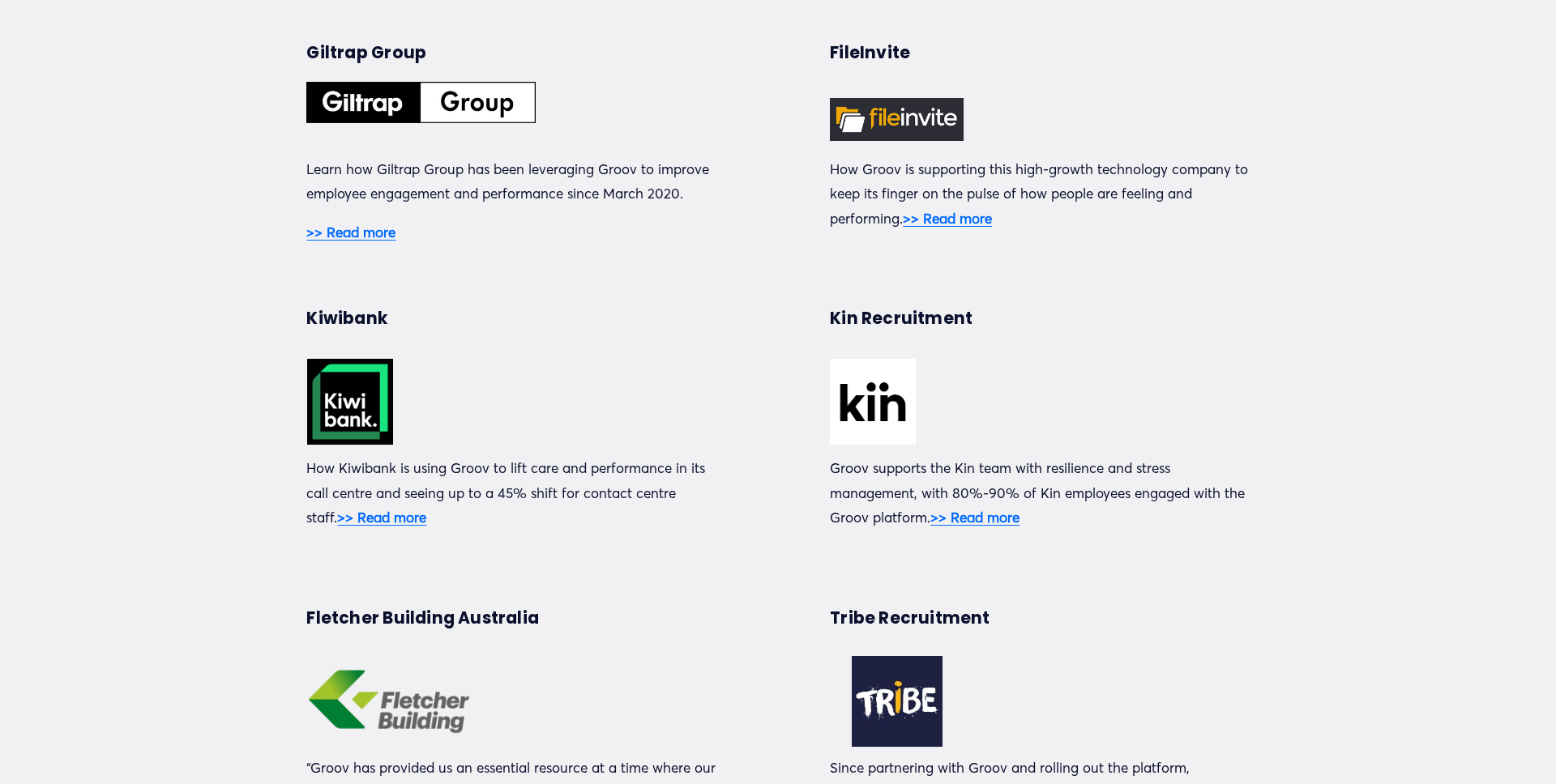 click on ">> Read more" at bounding box center [351, 232] 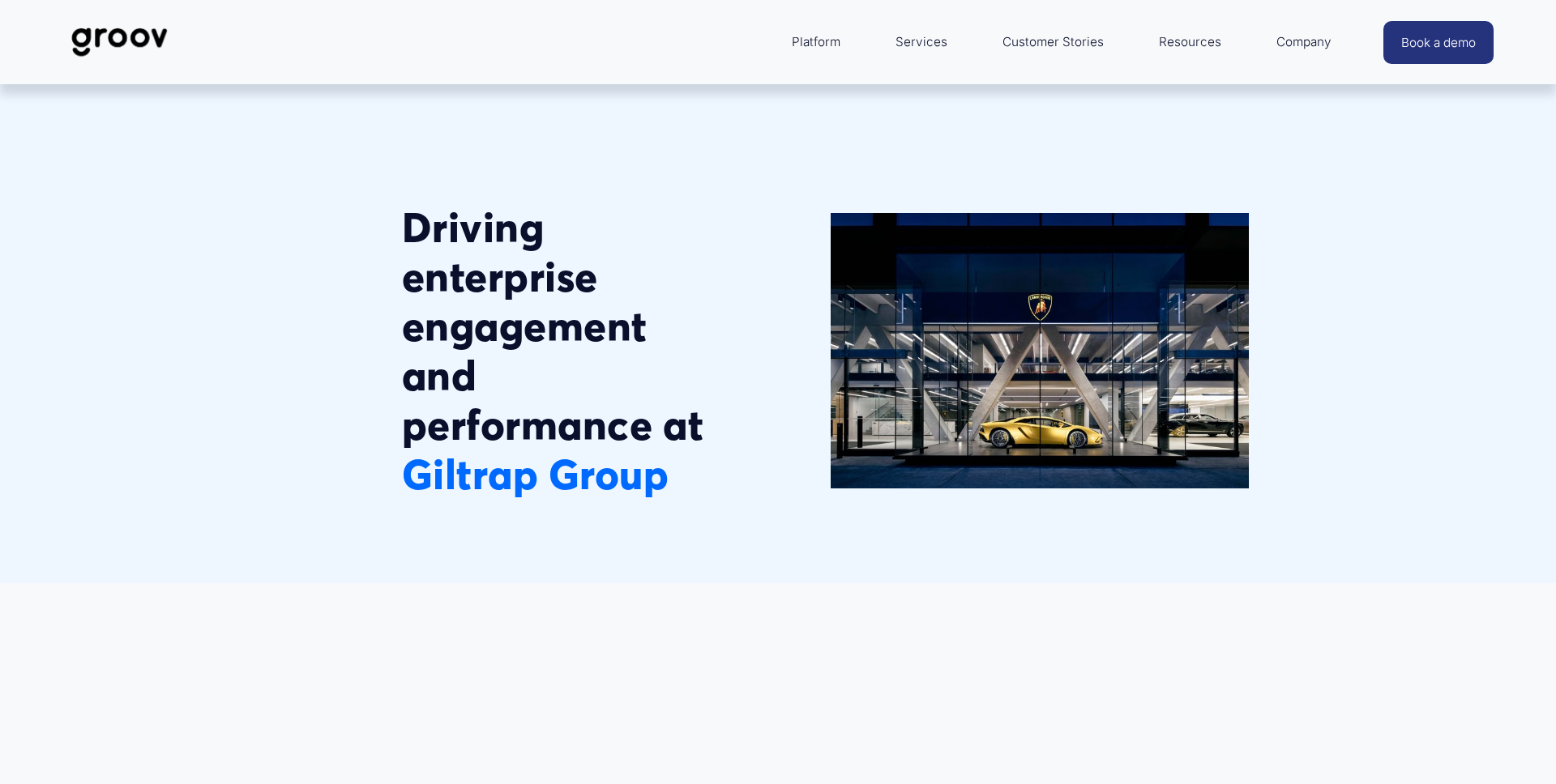 scroll, scrollTop: 0, scrollLeft: 0, axis: both 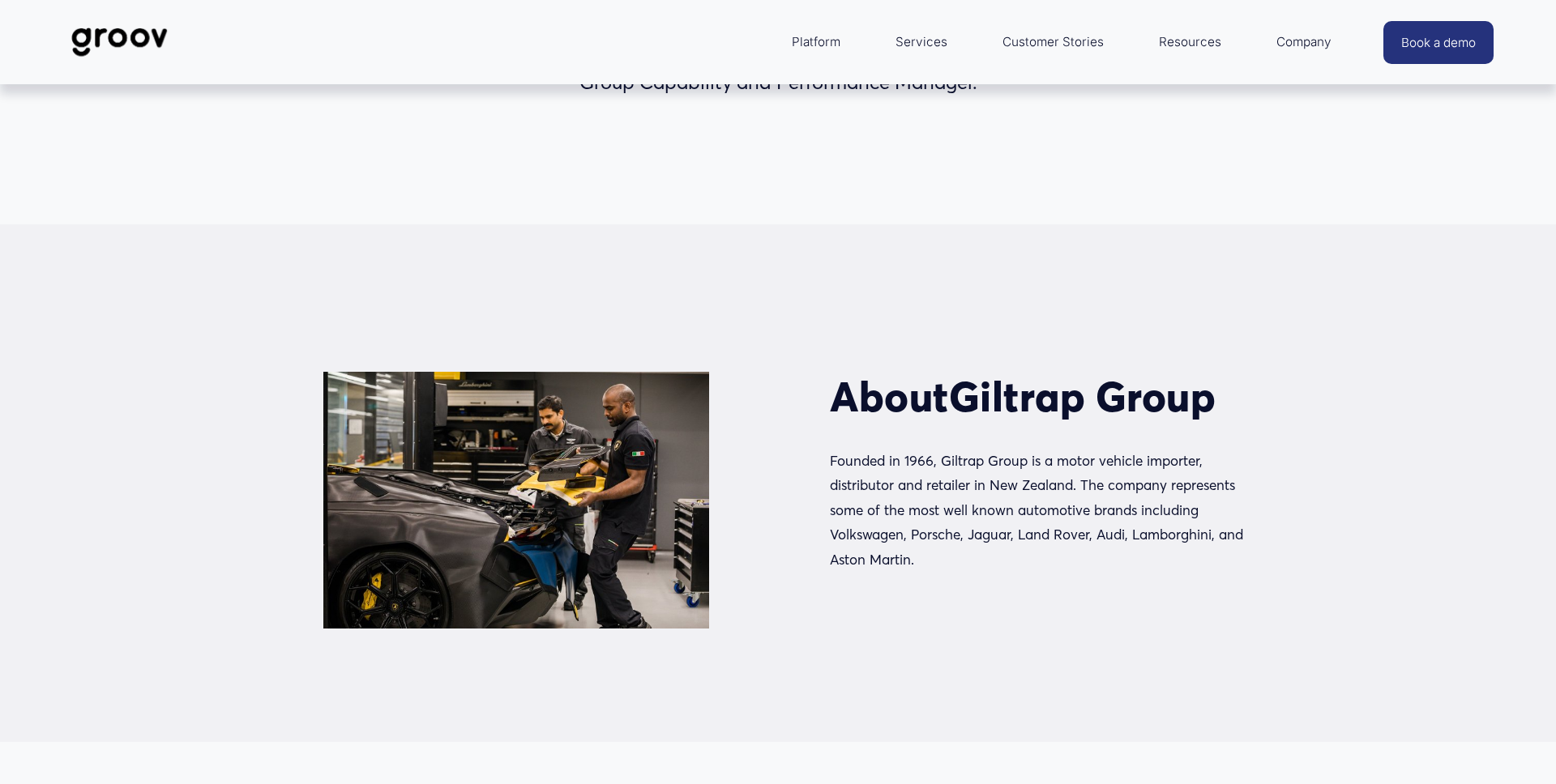 click on "Customer Stories" at bounding box center (1053, 42) 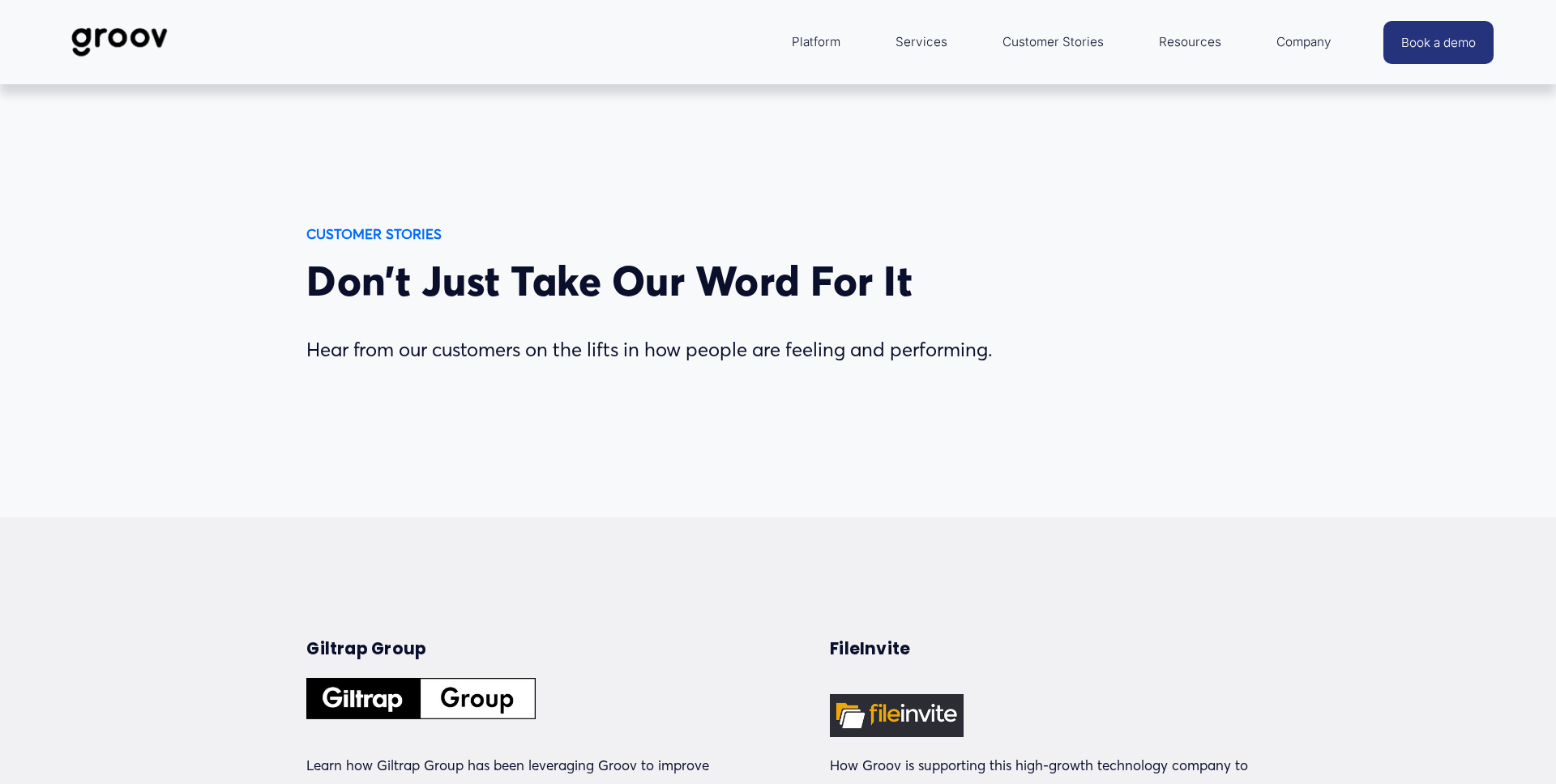 scroll, scrollTop: 0, scrollLeft: 0, axis: both 